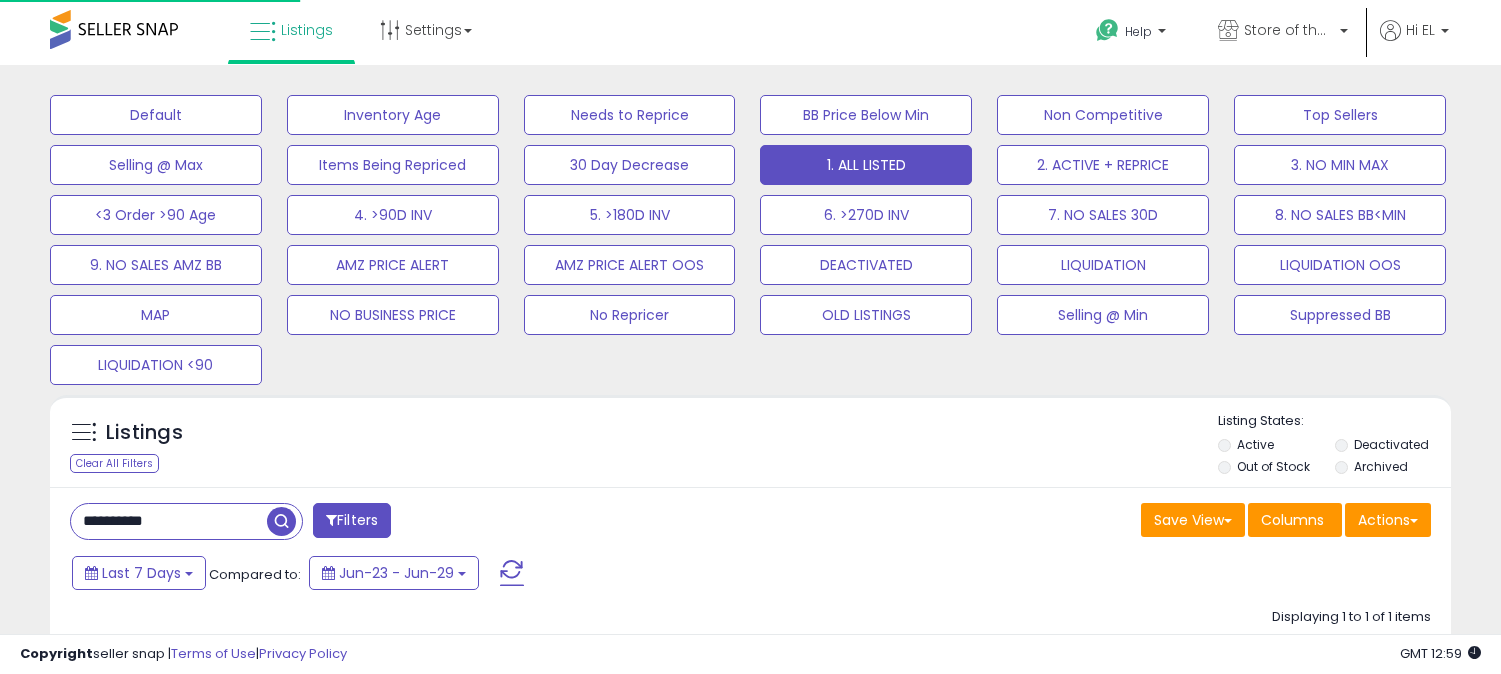 scroll, scrollTop: 0, scrollLeft: 0, axis: both 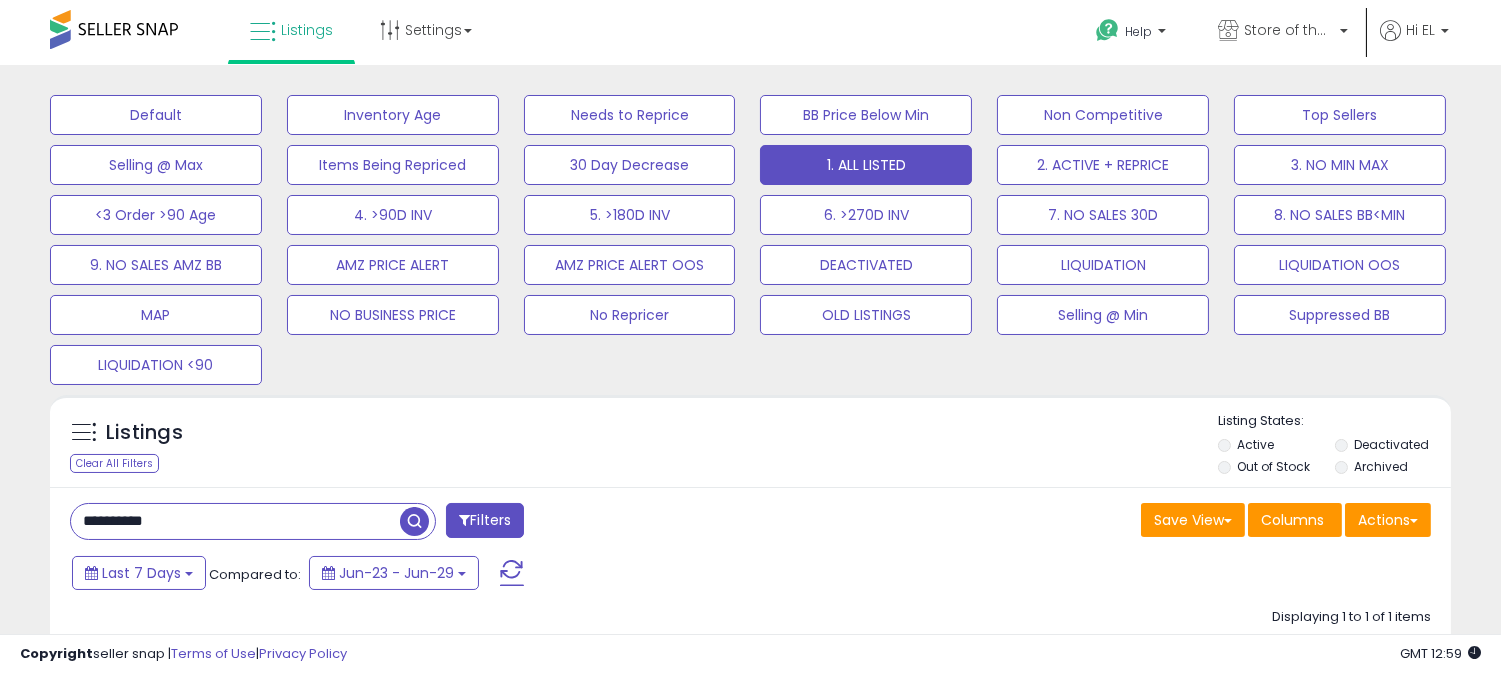 click on "**********" at bounding box center [235, 521] 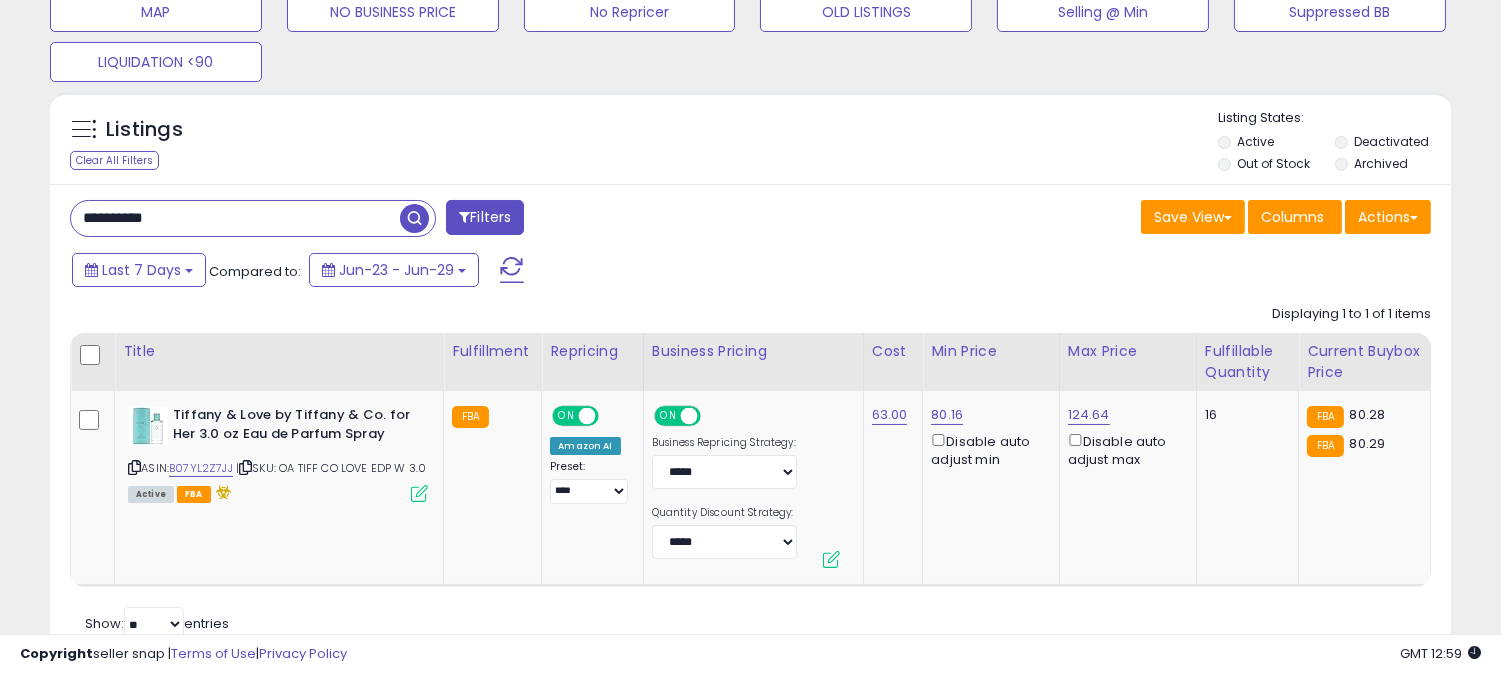 scroll, scrollTop: 333, scrollLeft: 0, axis: vertical 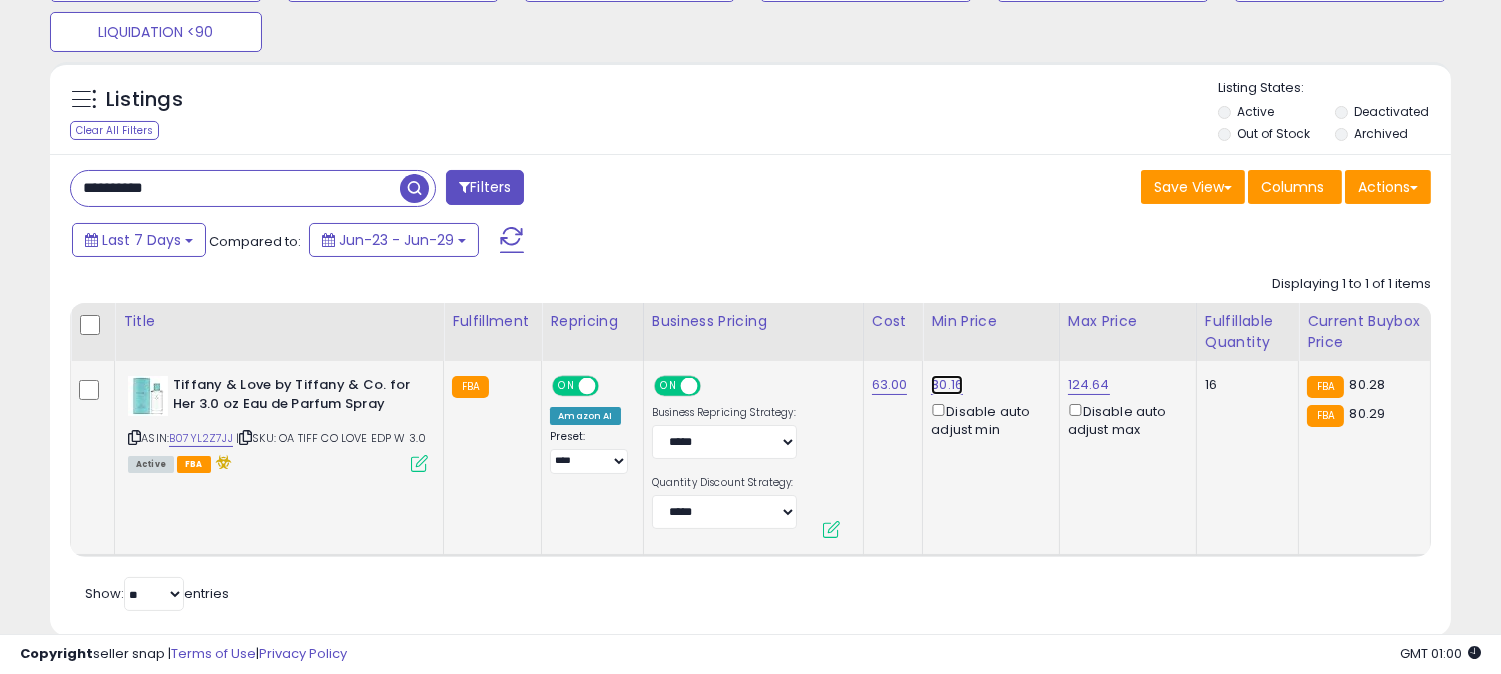 click on "80.16" at bounding box center [947, 385] 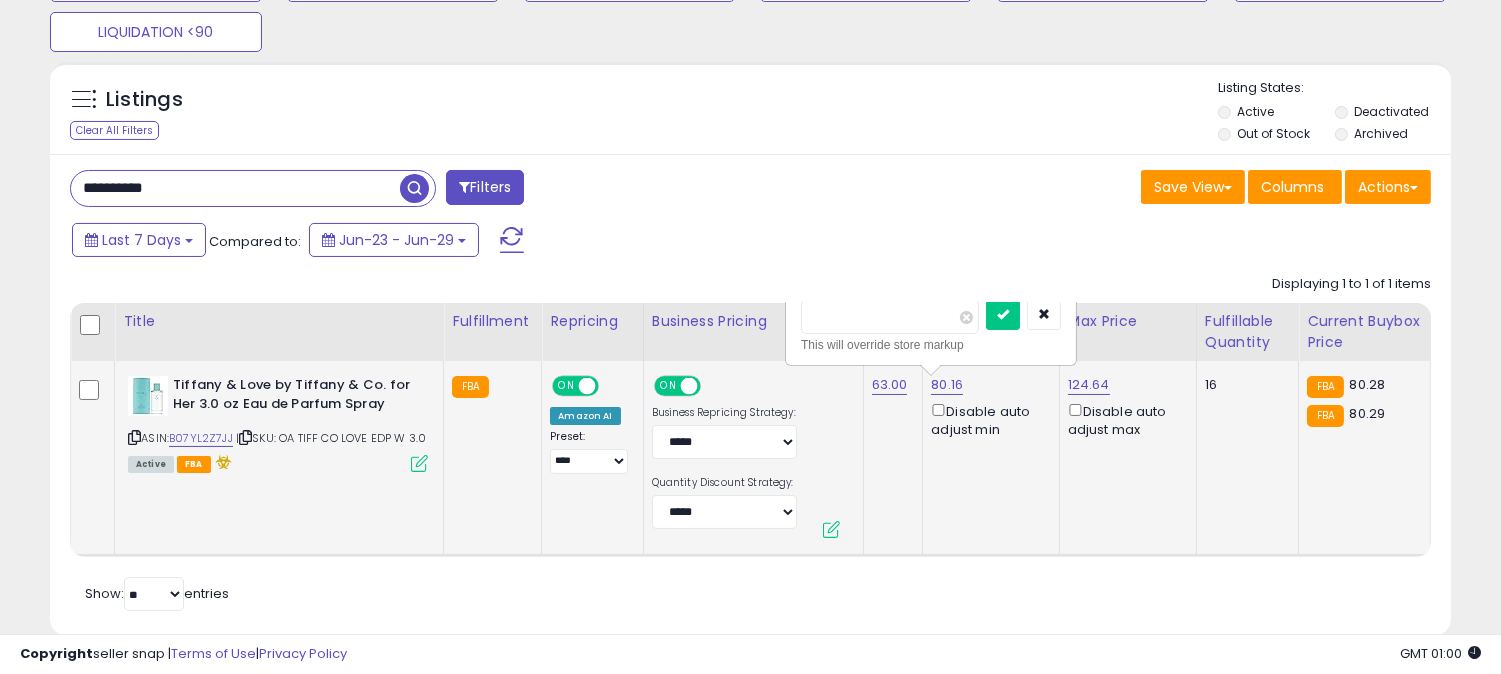 click at bounding box center (1003, 315) 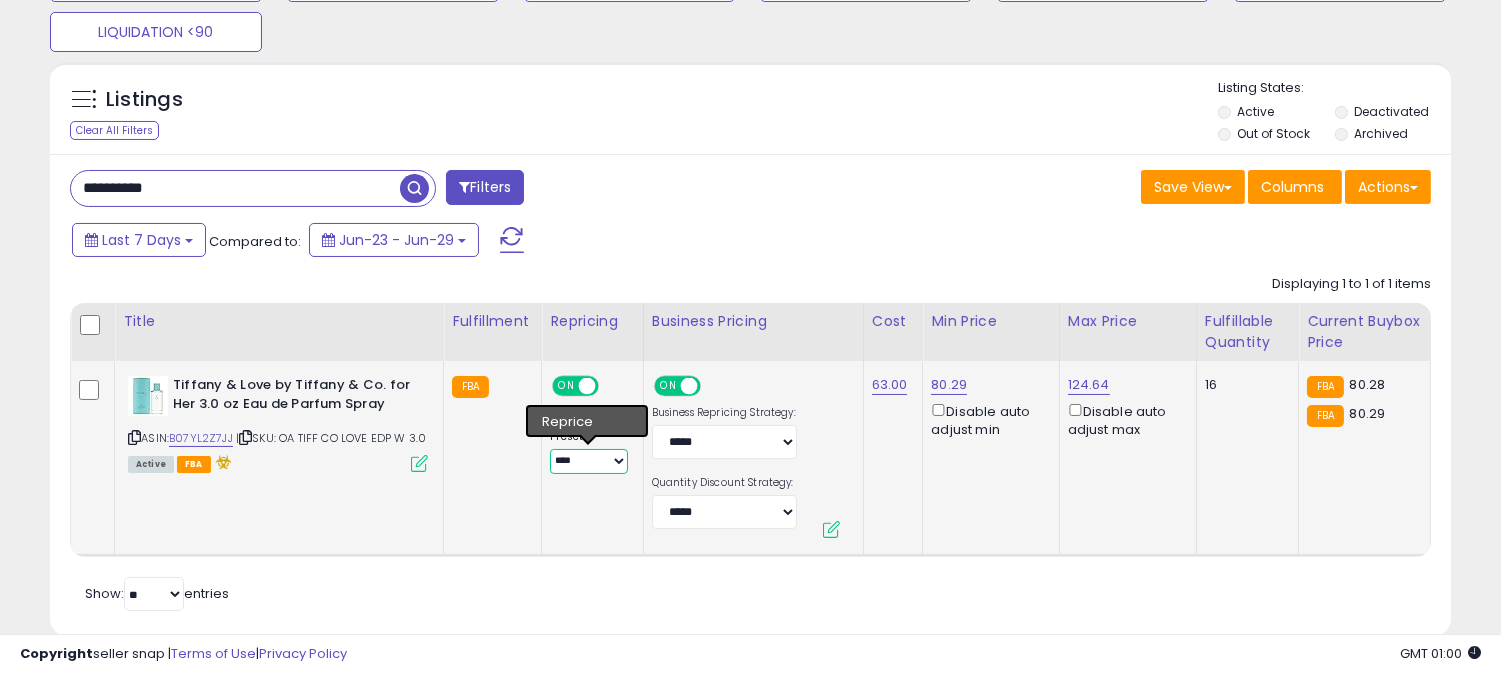 drag, startPoint x: 570, startPoint y: 458, endPoint x: 575, endPoint y: 473, distance: 15.811388 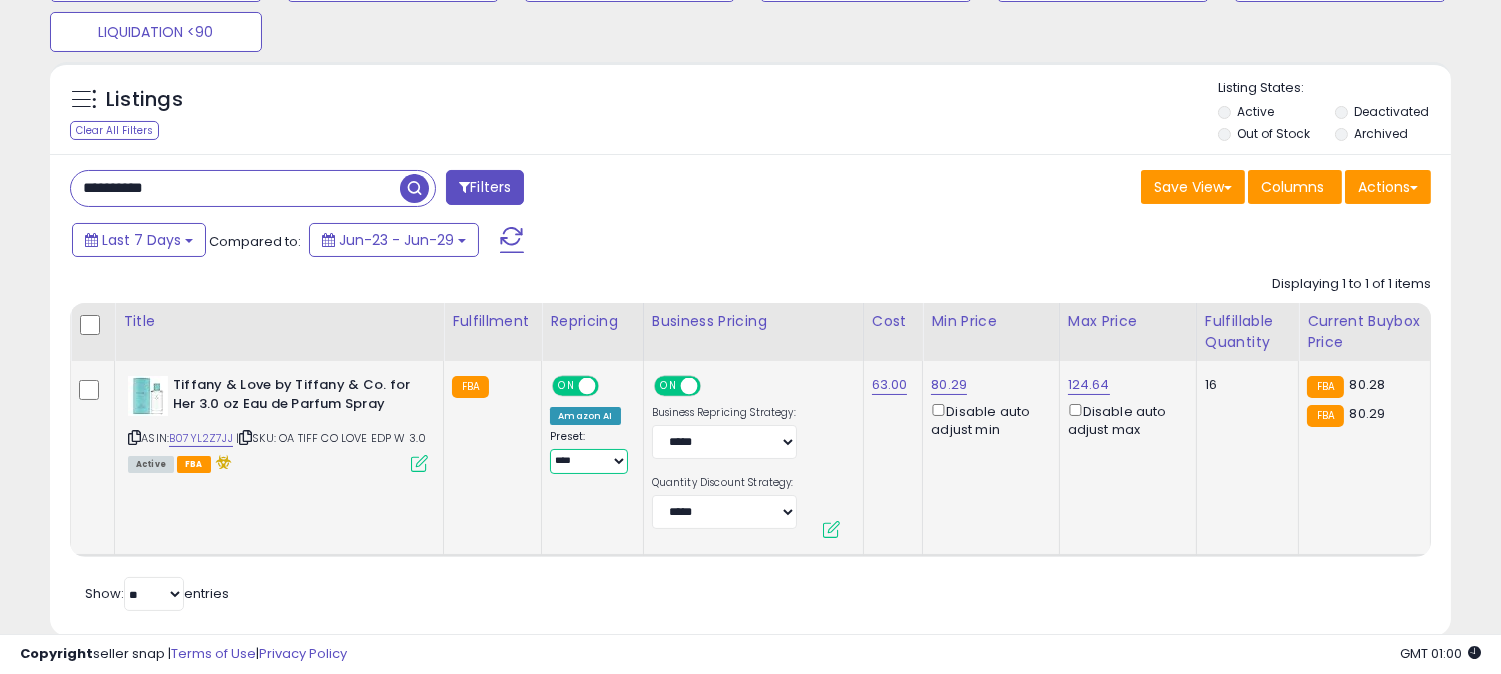 select on "**********" 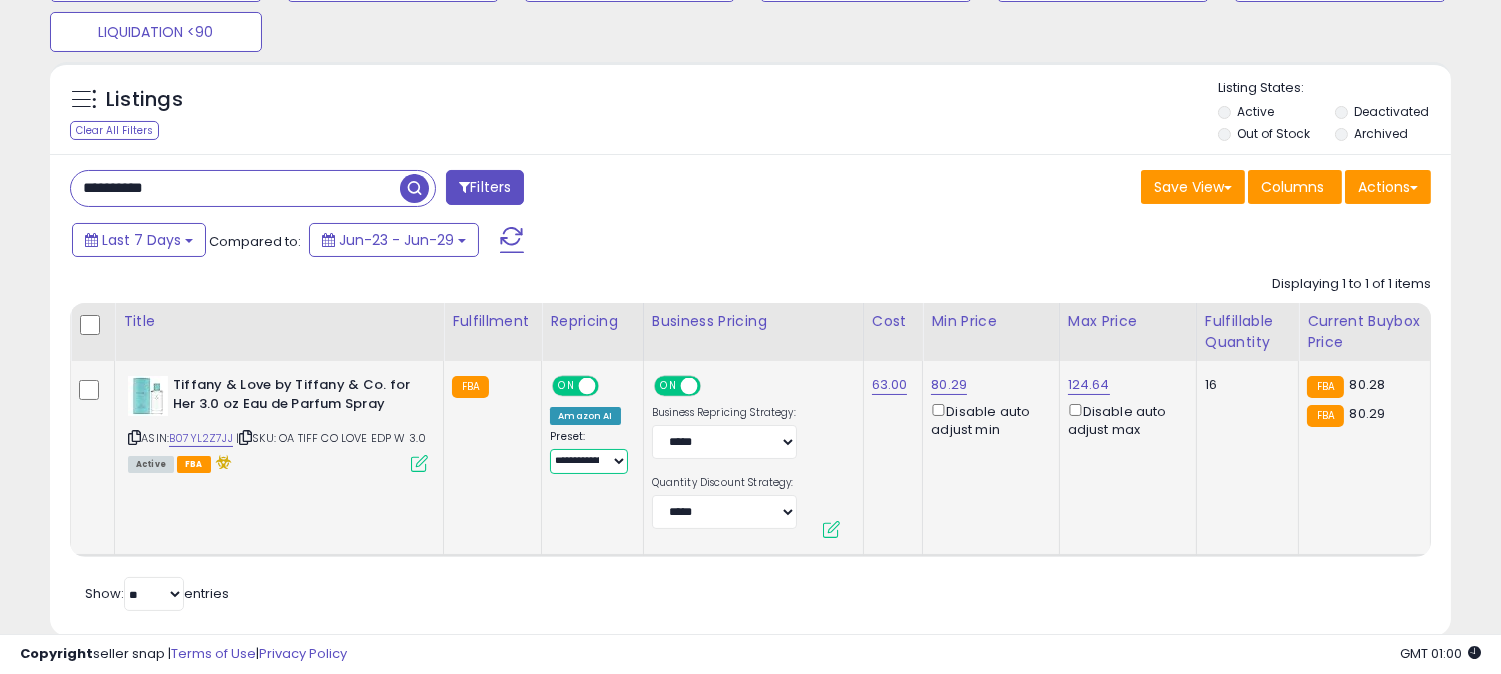 click on "**********" at bounding box center (588, 461) 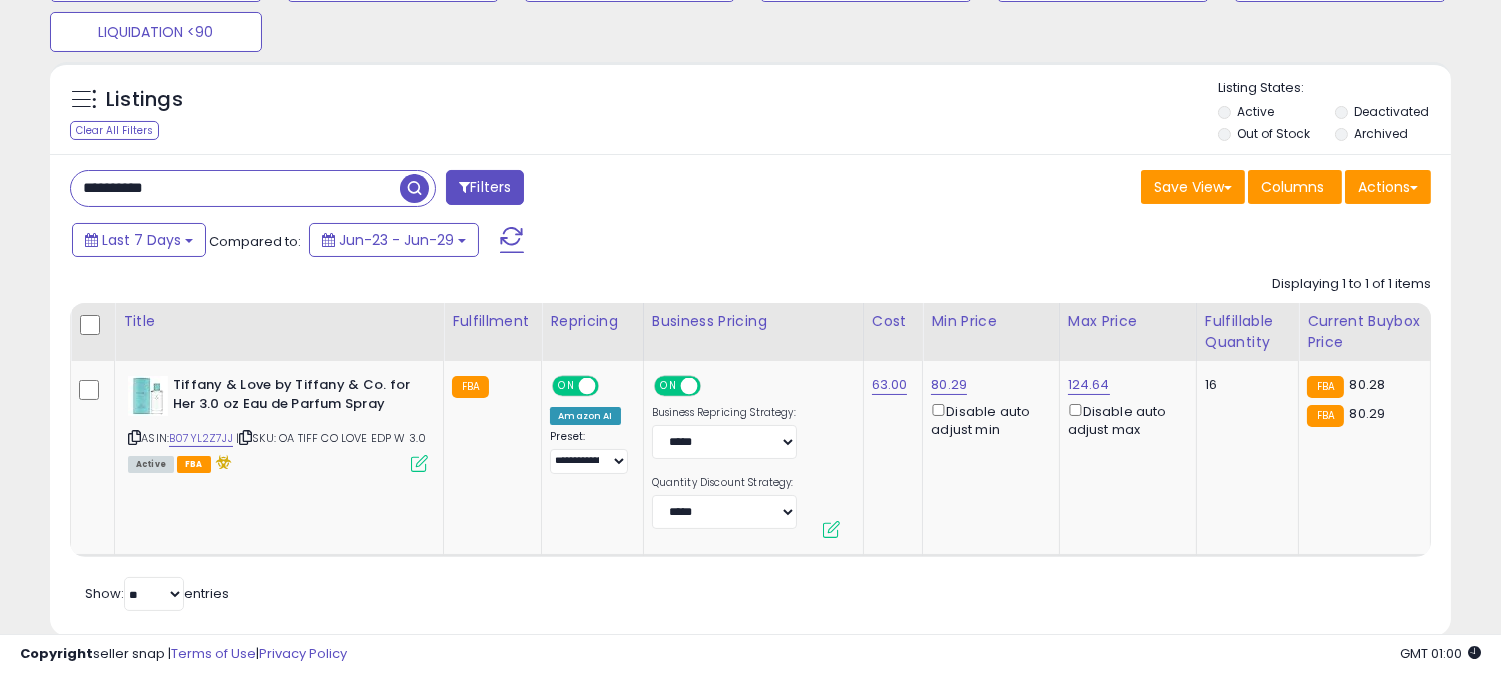 click on "**********" at bounding box center [235, 188] 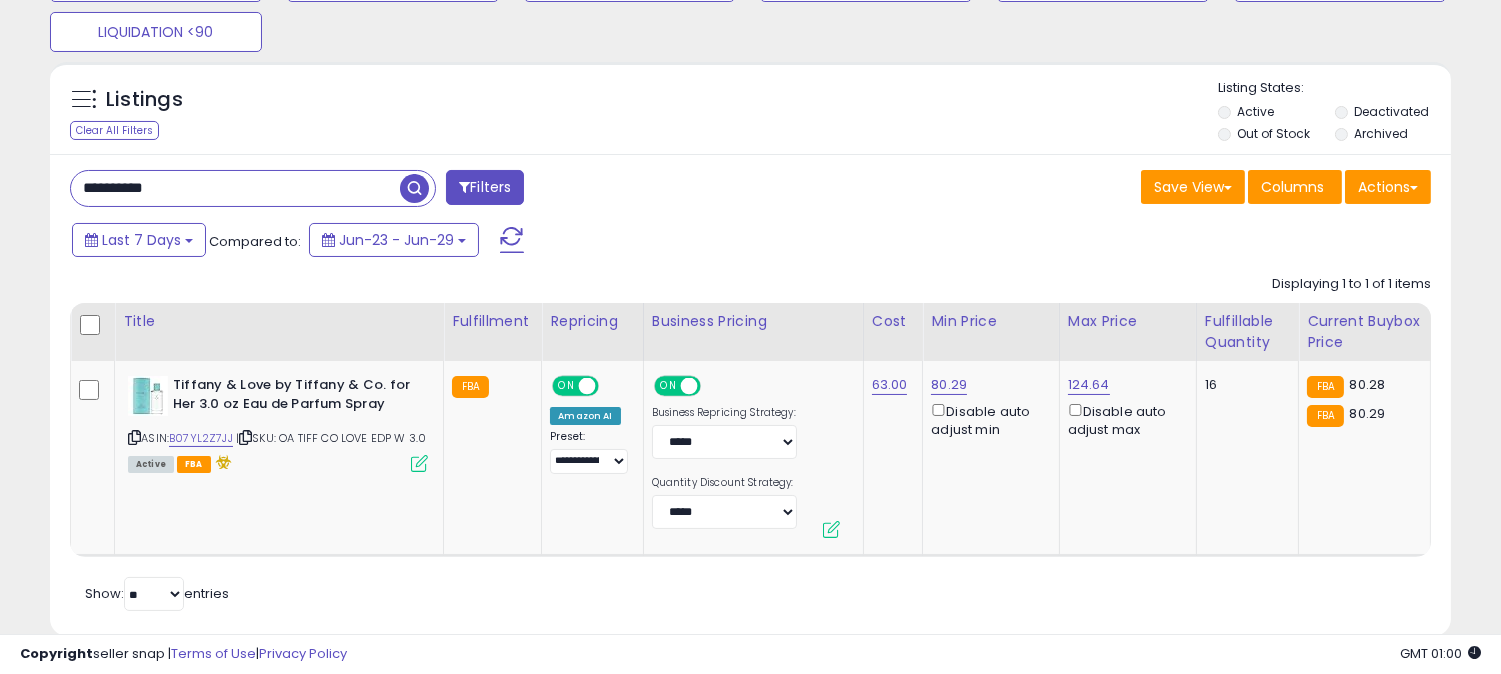 paste 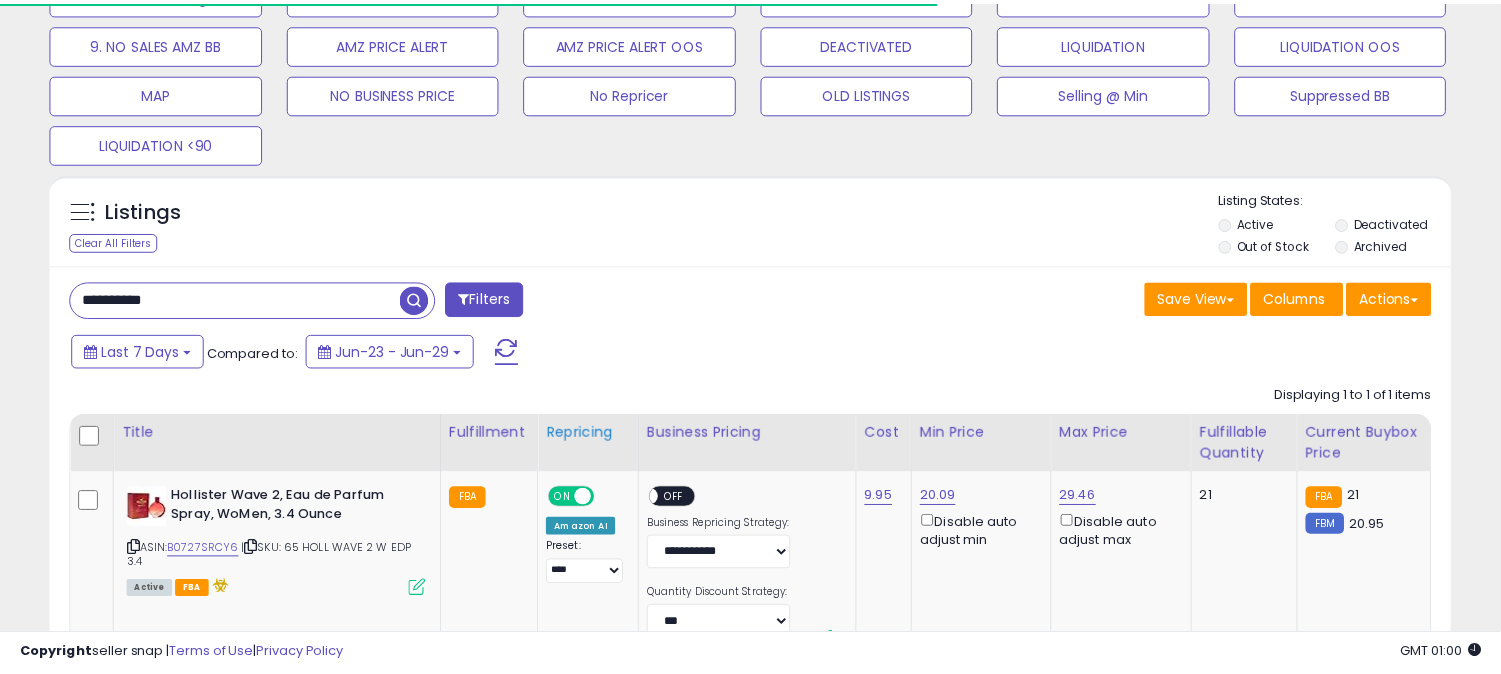 scroll, scrollTop: 333, scrollLeft: 0, axis: vertical 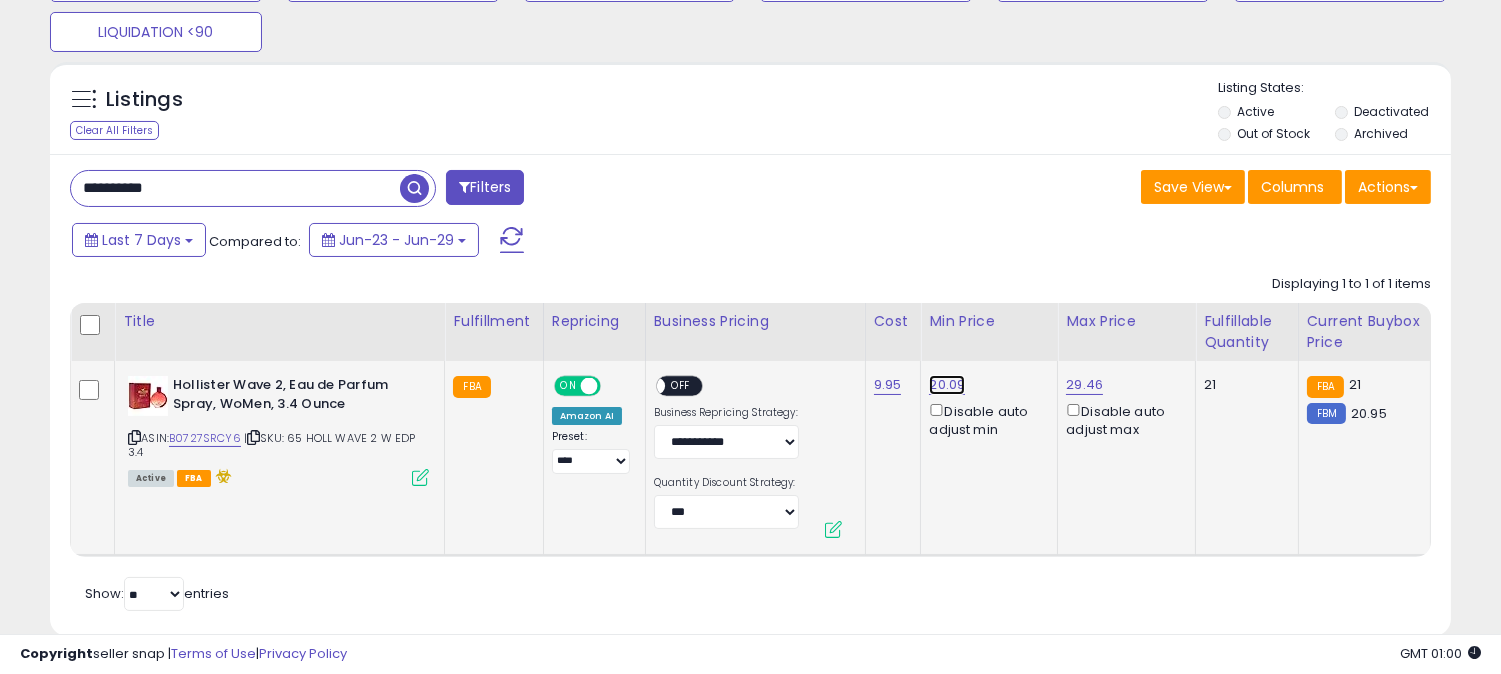 click on "20.09" at bounding box center (947, 385) 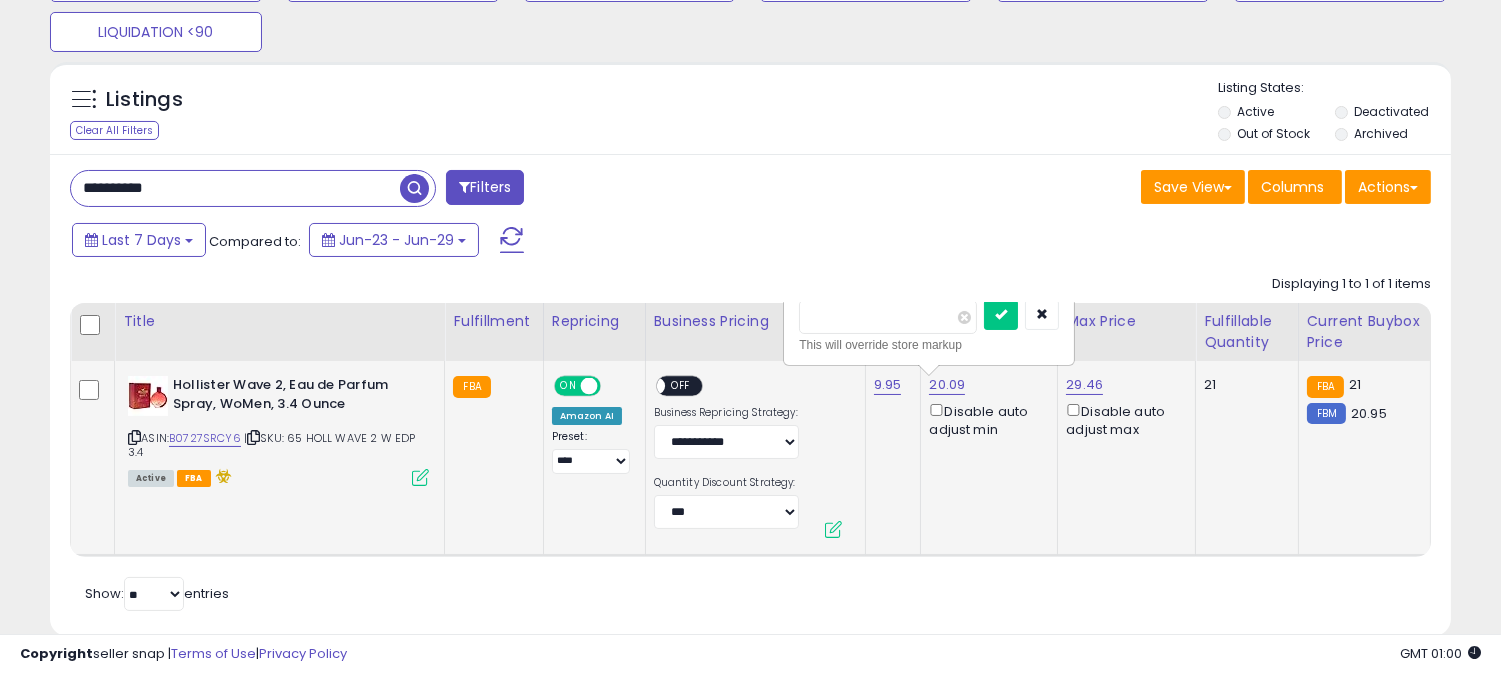 click at bounding box center [1001, 315] 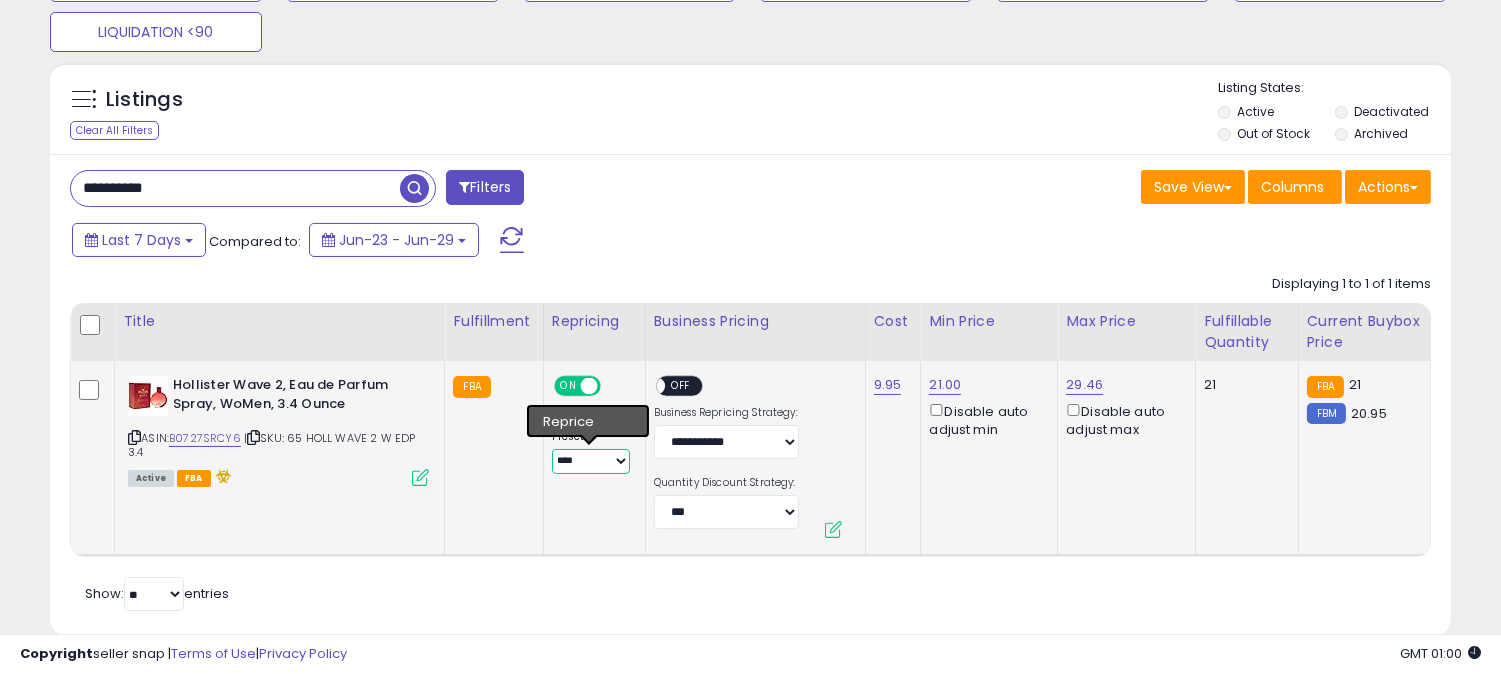 click on "**********" at bounding box center (591, 461) 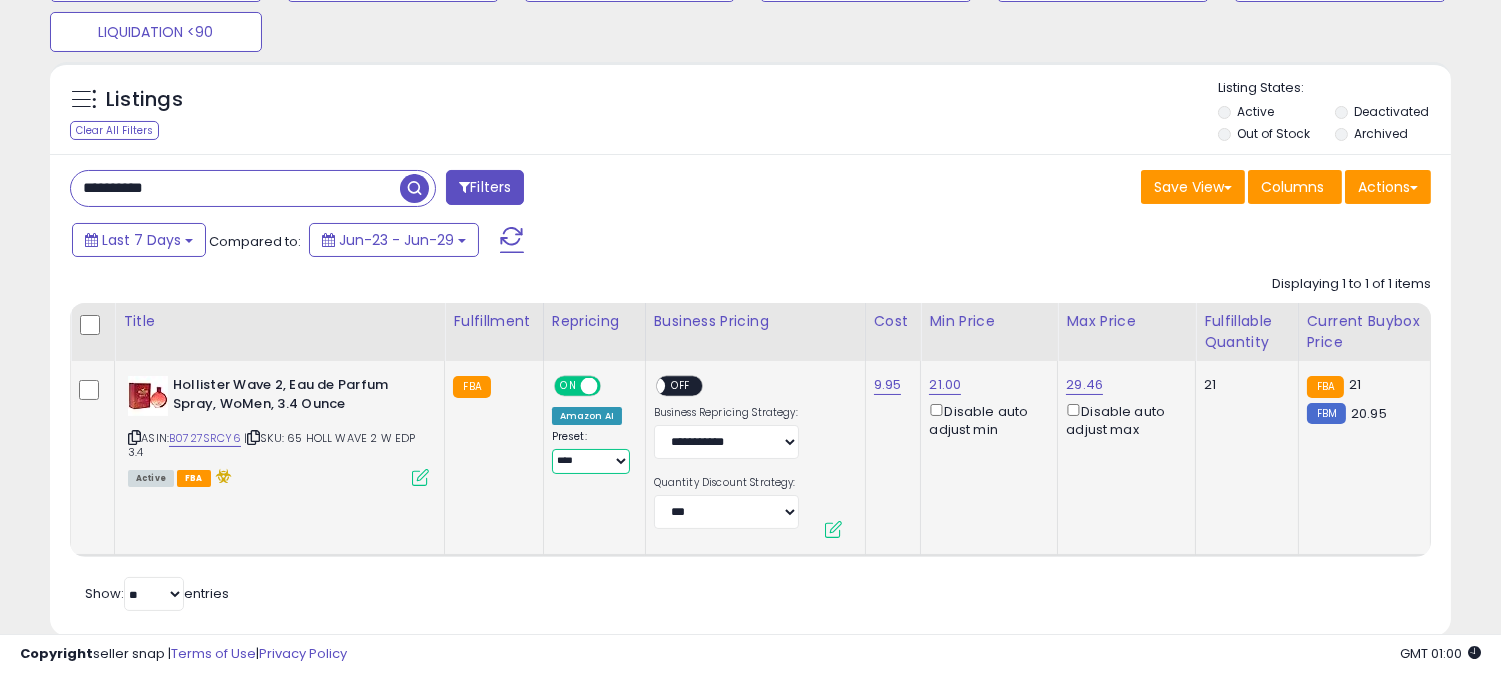 select on "**********" 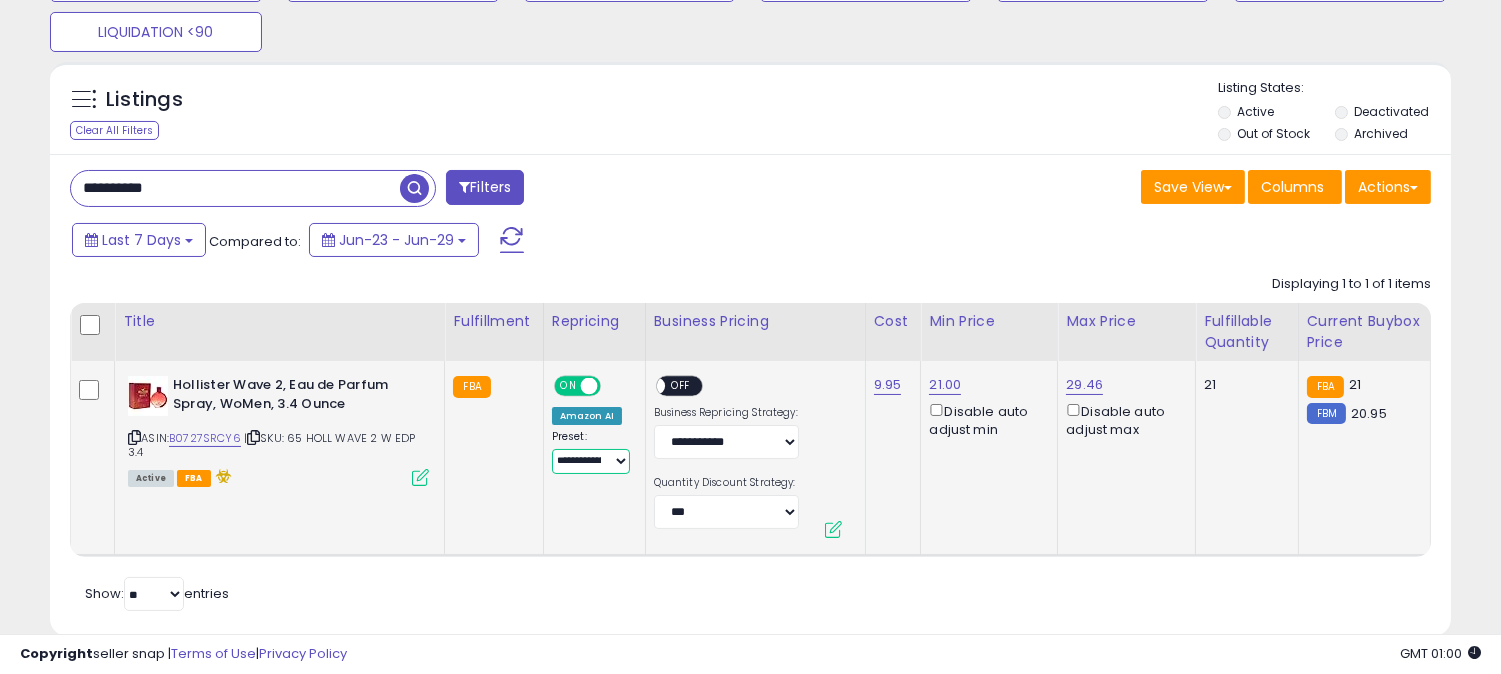 click on "**********" at bounding box center [591, 461] 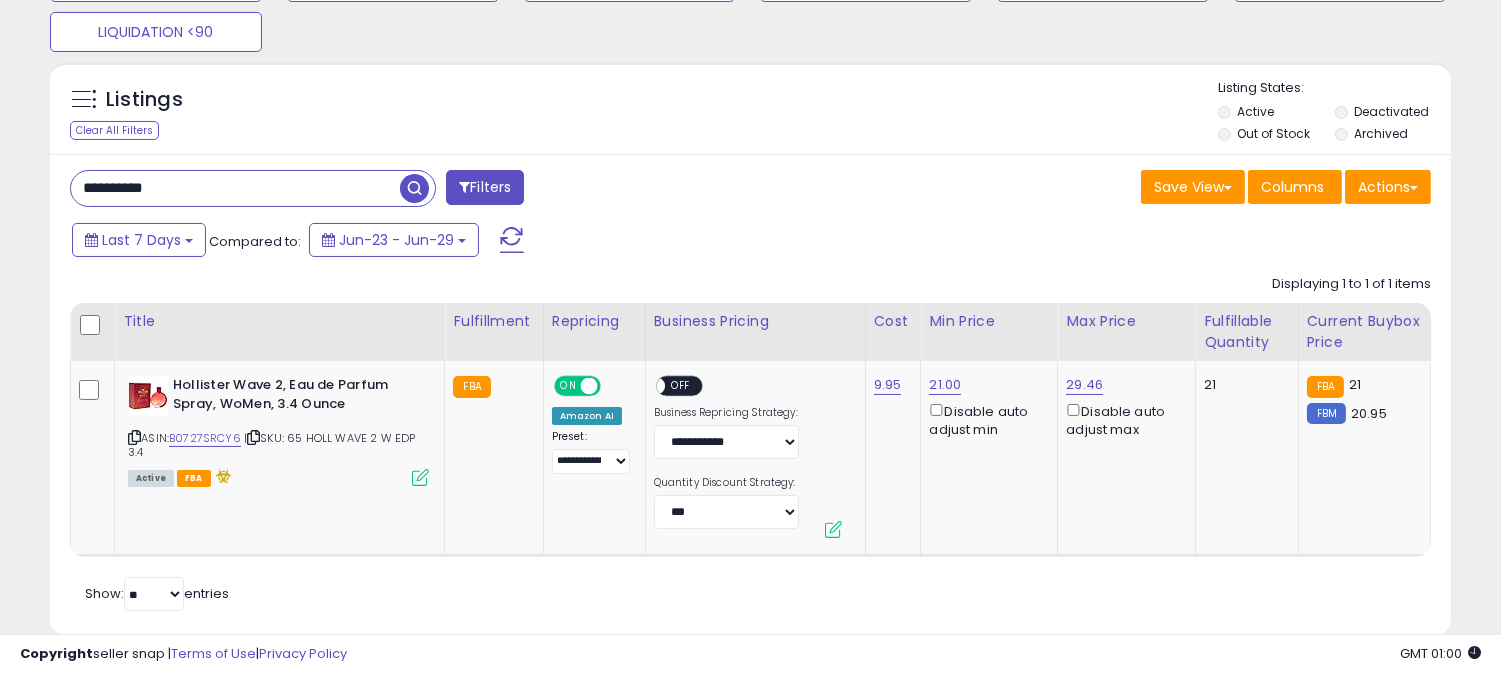 click on "**********" at bounding box center [235, 188] 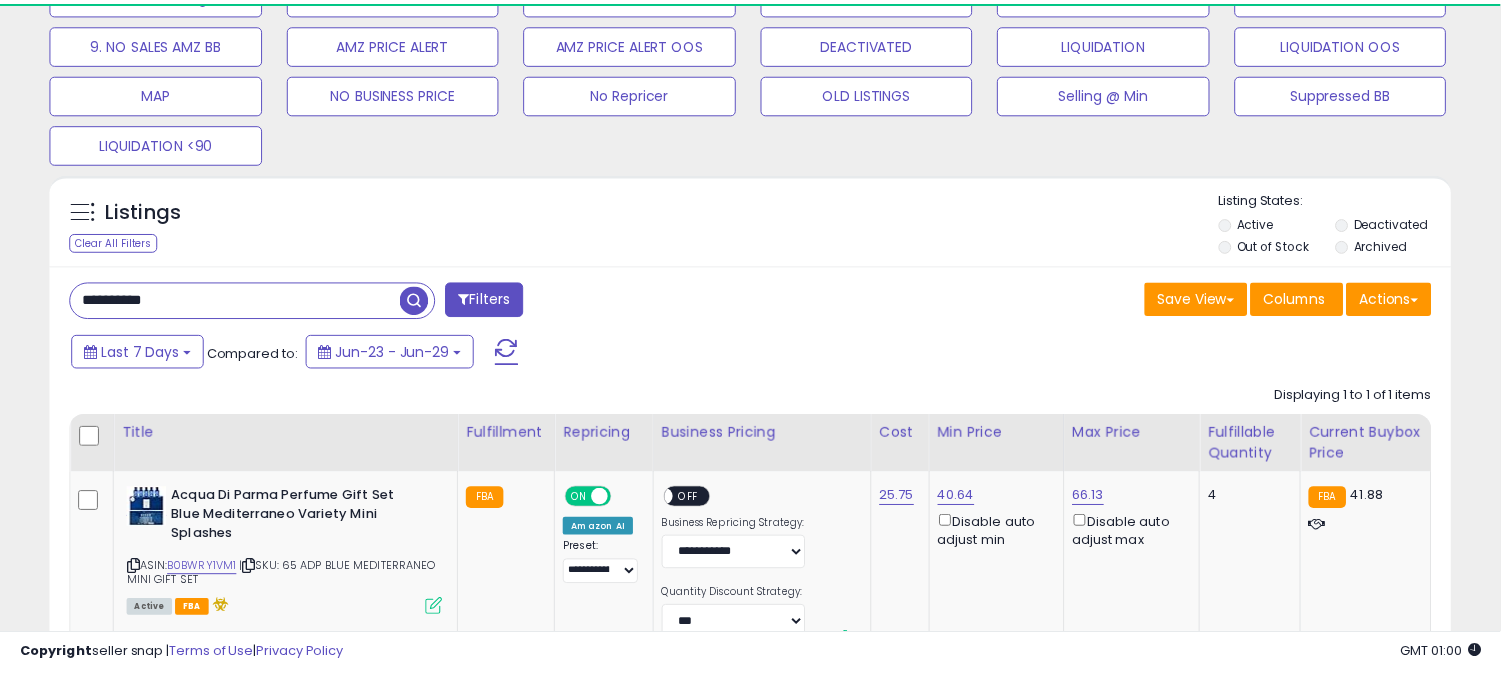 scroll, scrollTop: 333, scrollLeft: 0, axis: vertical 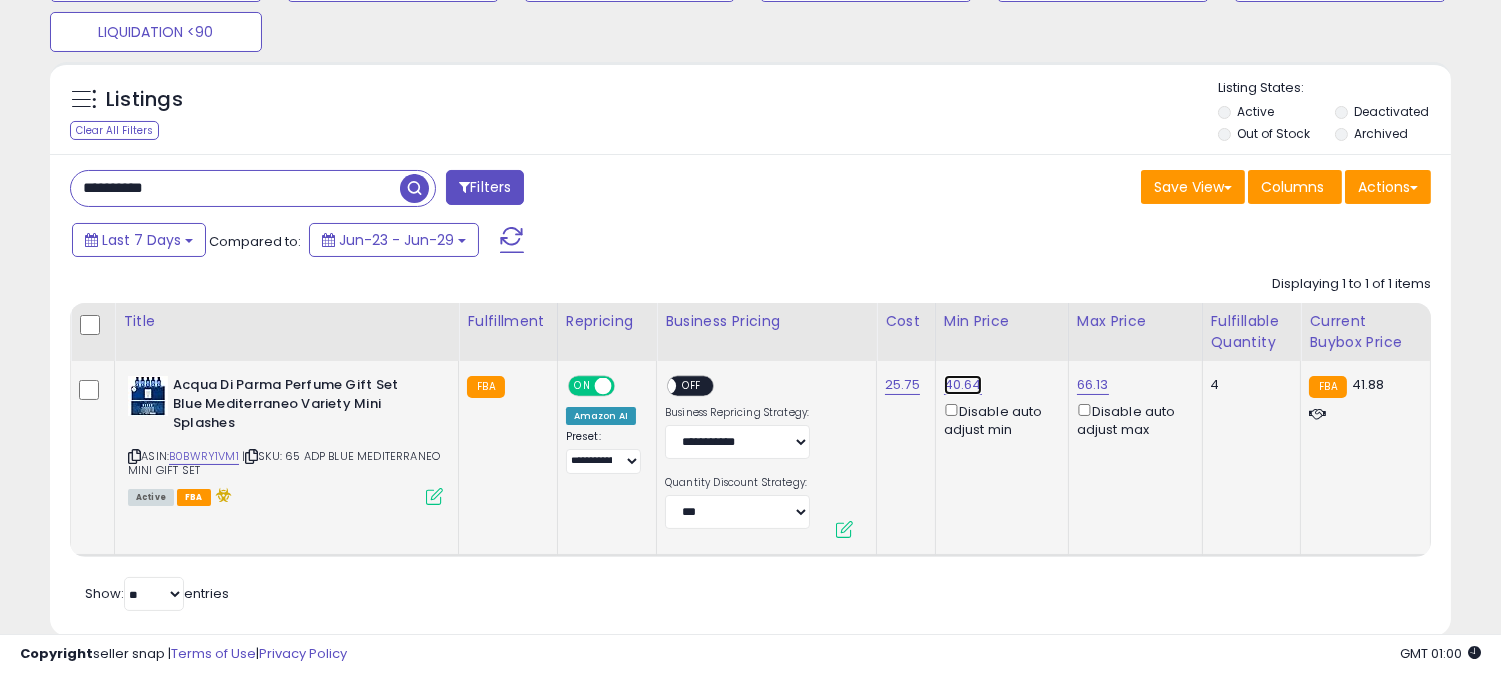 click on "40.64" at bounding box center (963, 385) 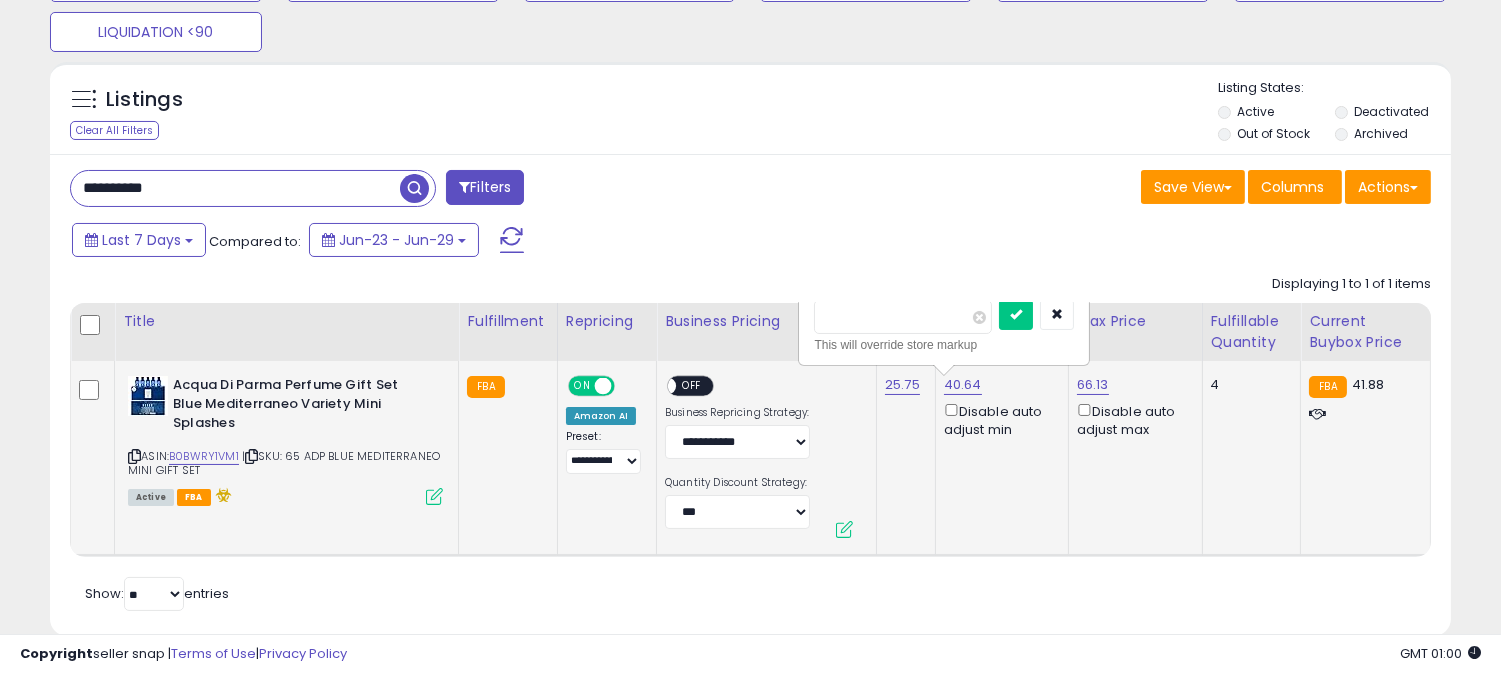 click at bounding box center (1016, 315) 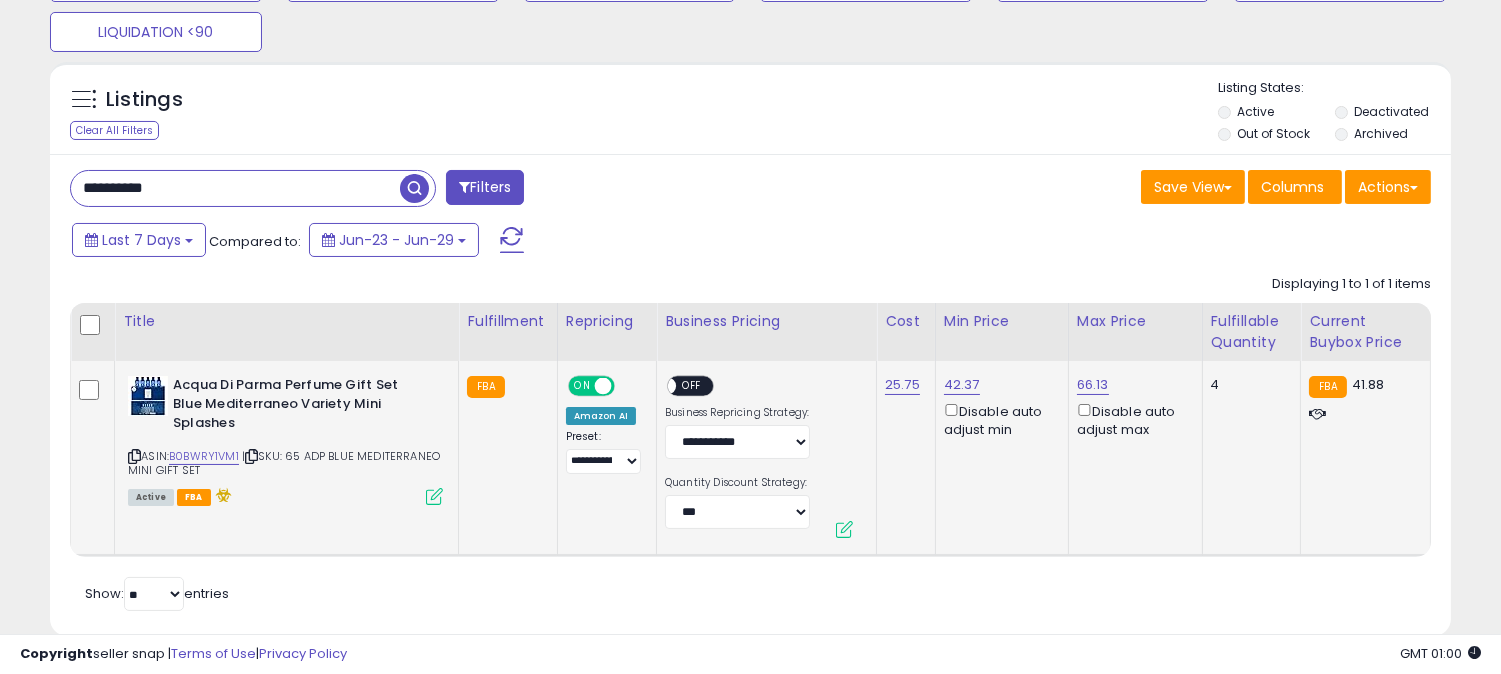 click on "**********" at bounding box center [235, 188] 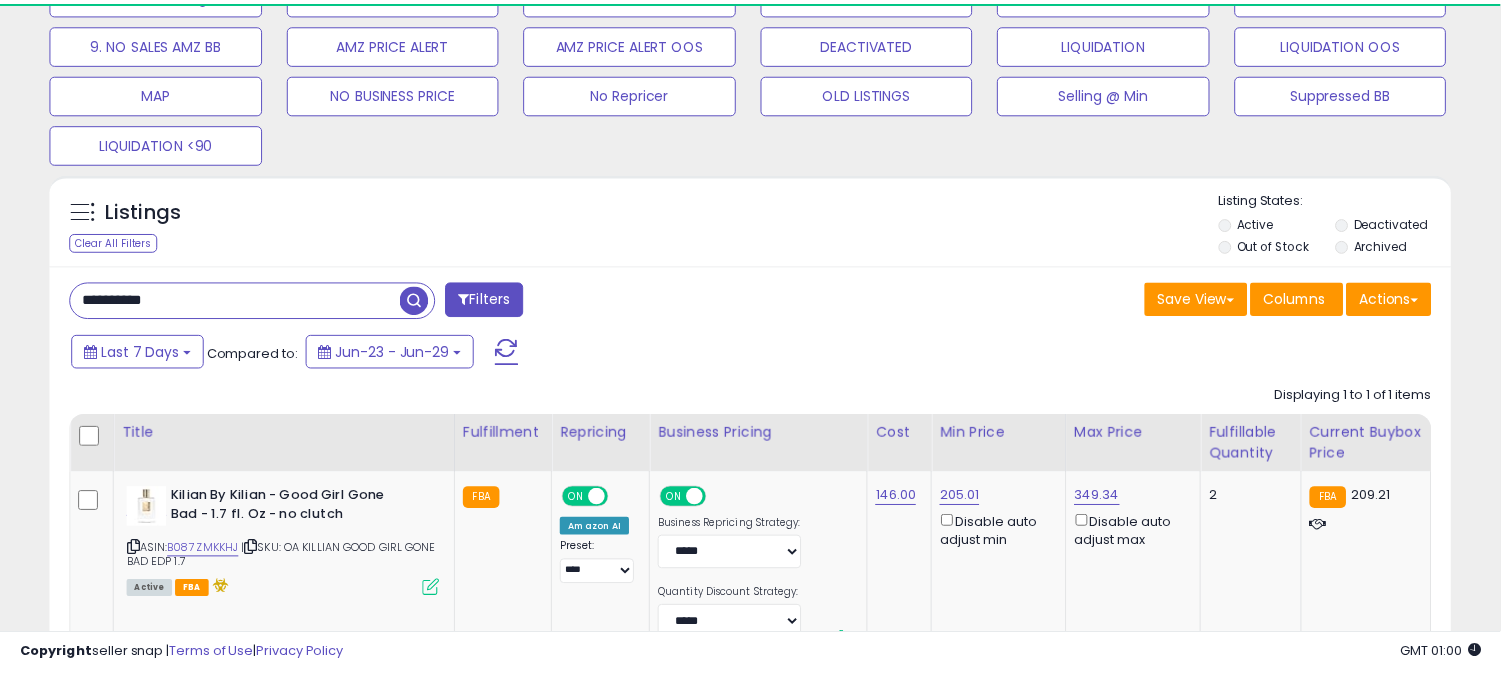 scroll, scrollTop: 333, scrollLeft: 0, axis: vertical 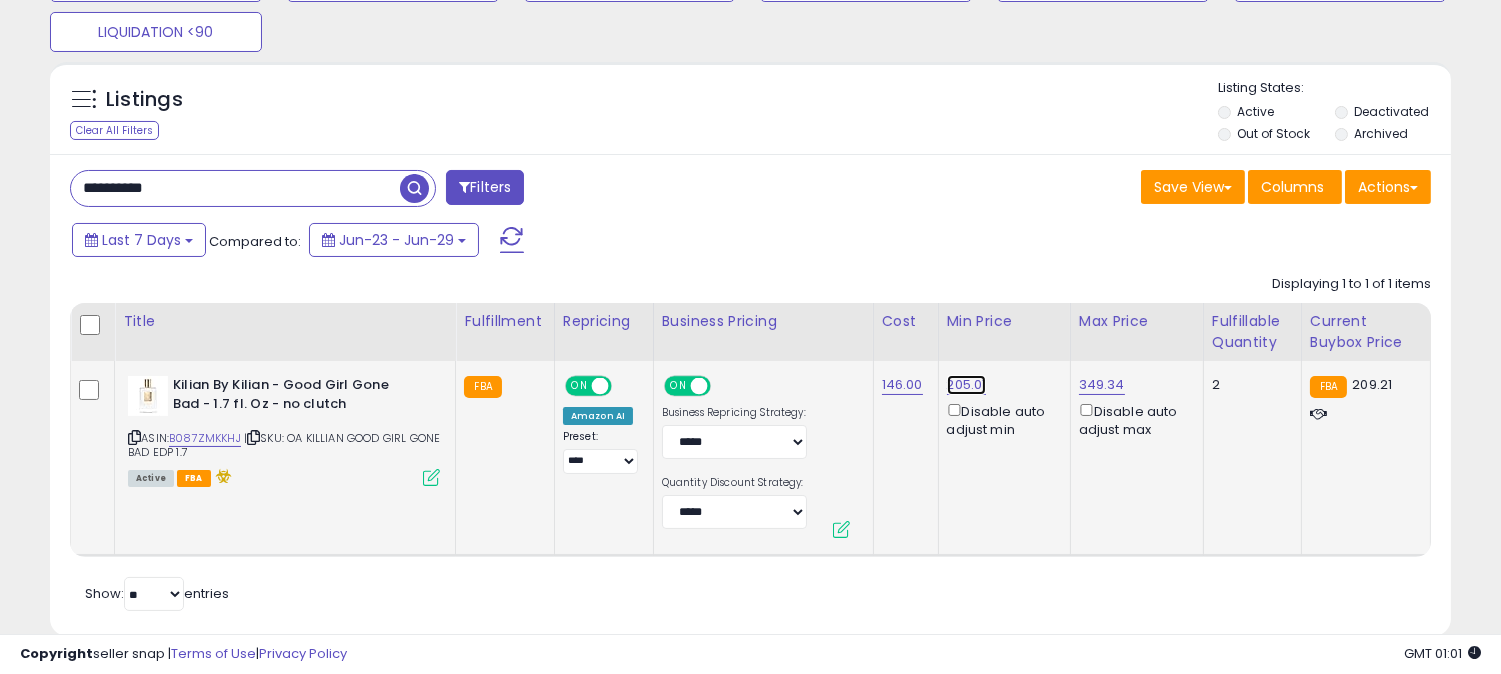 click on "205.01" at bounding box center [967, 385] 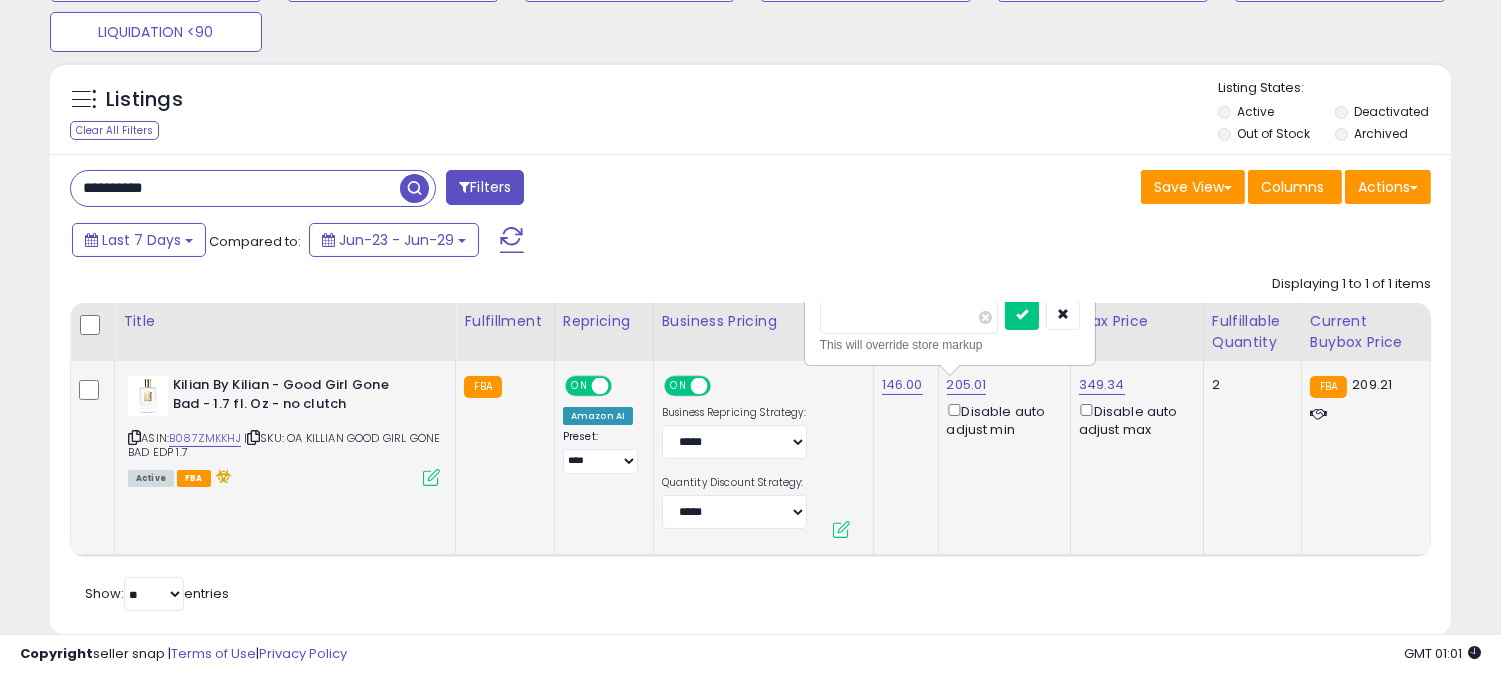 click at bounding box center [1022, 315] 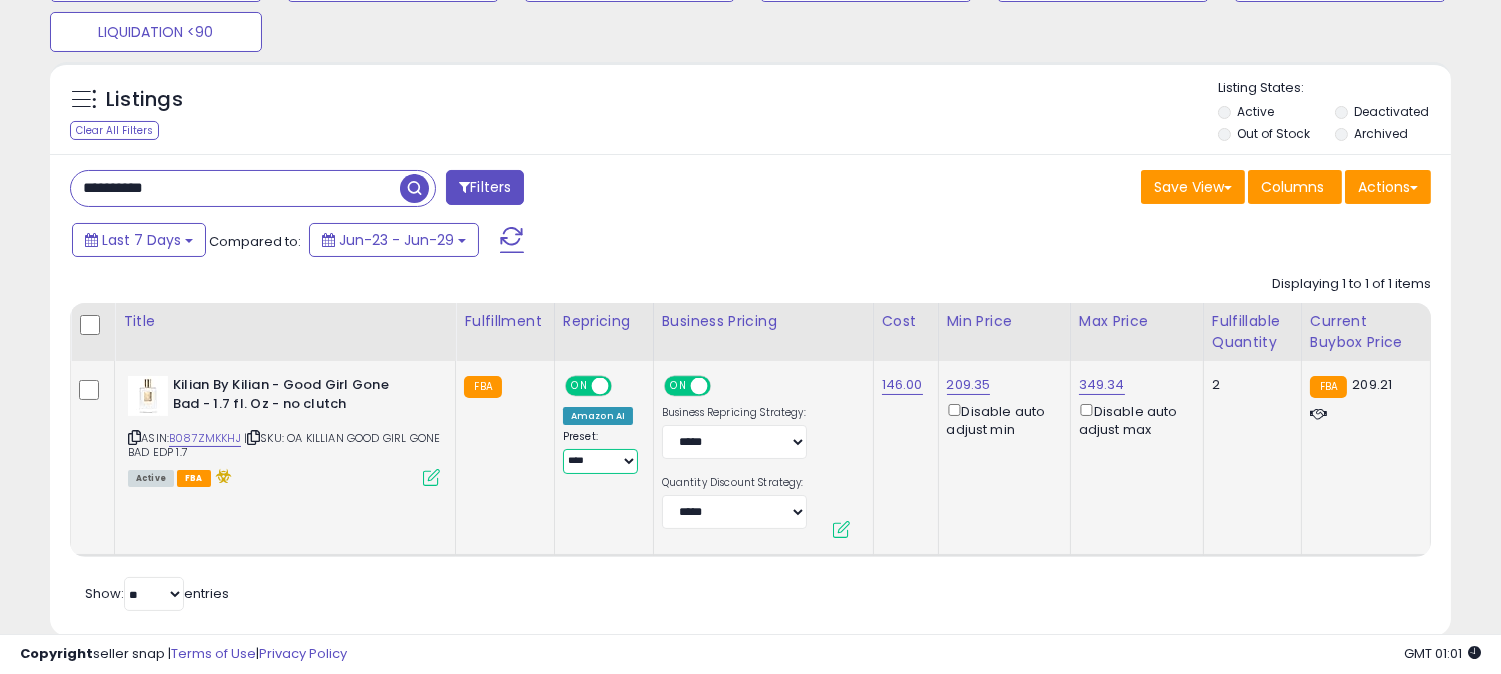 click on "**********" at bounding box center (600, 461) 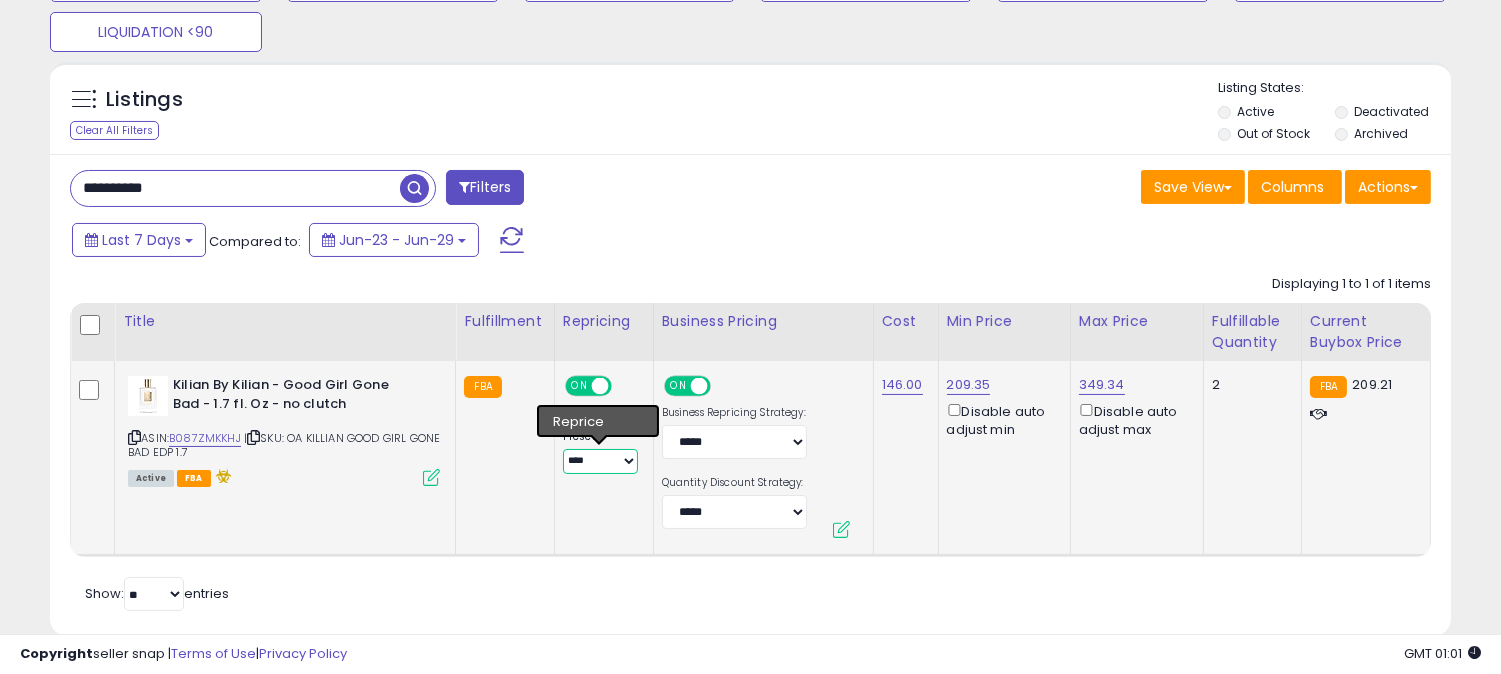 select on "**********" 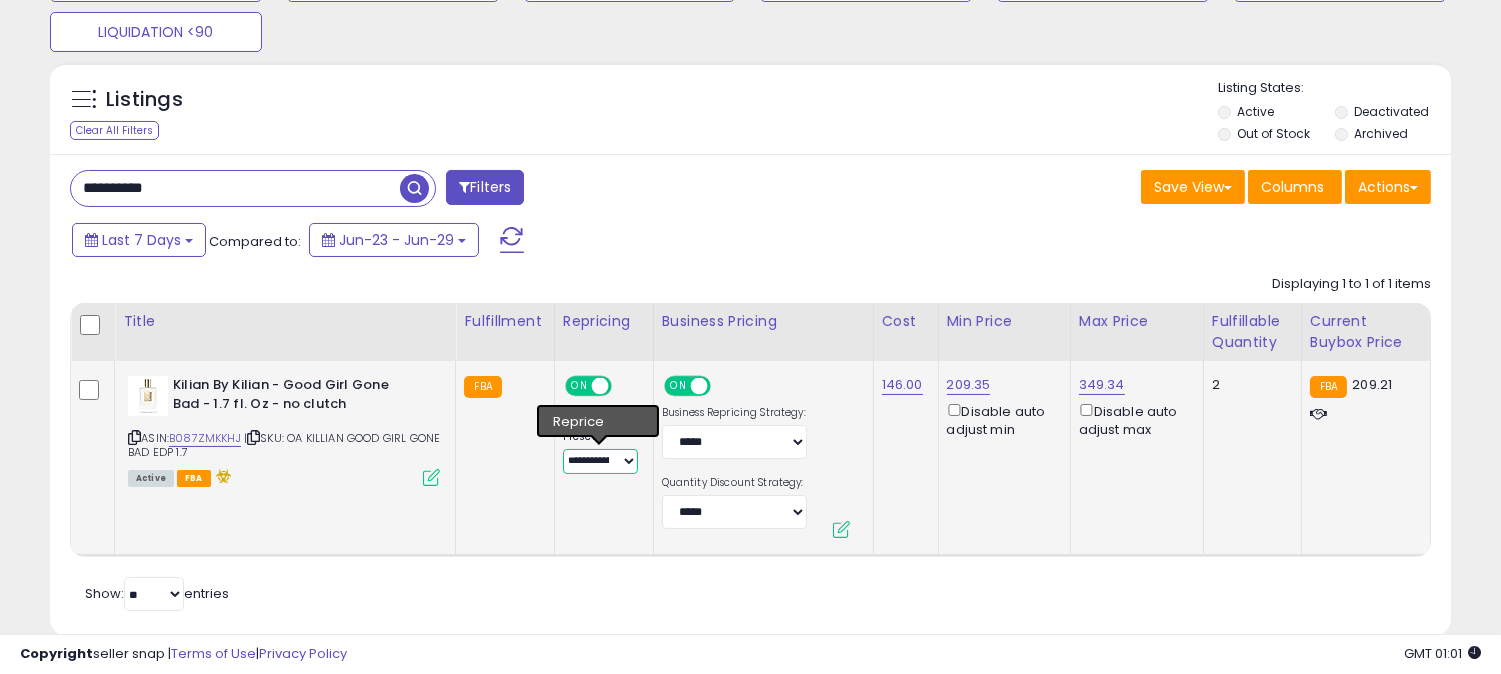 click on "**********" at bounding box center (600, 461) 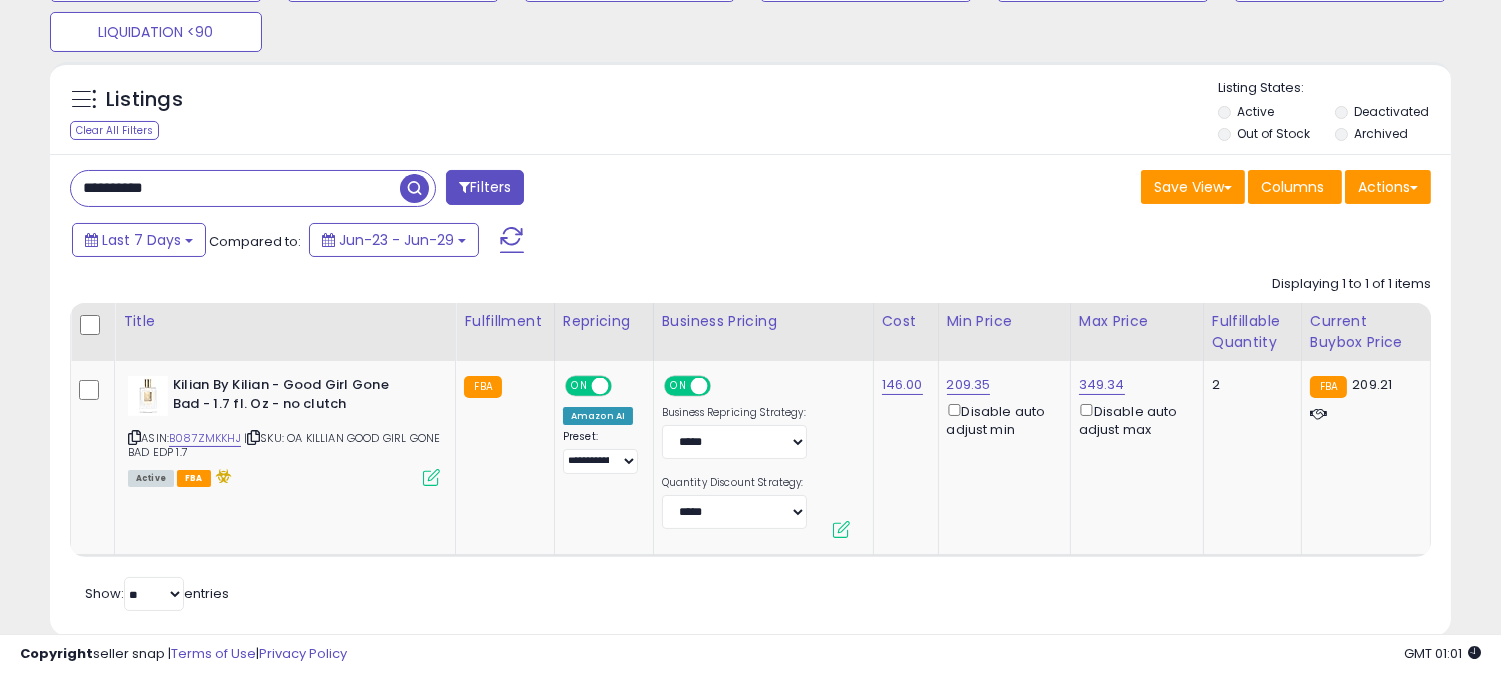 click on "**********" at bounding box center [235, 188] 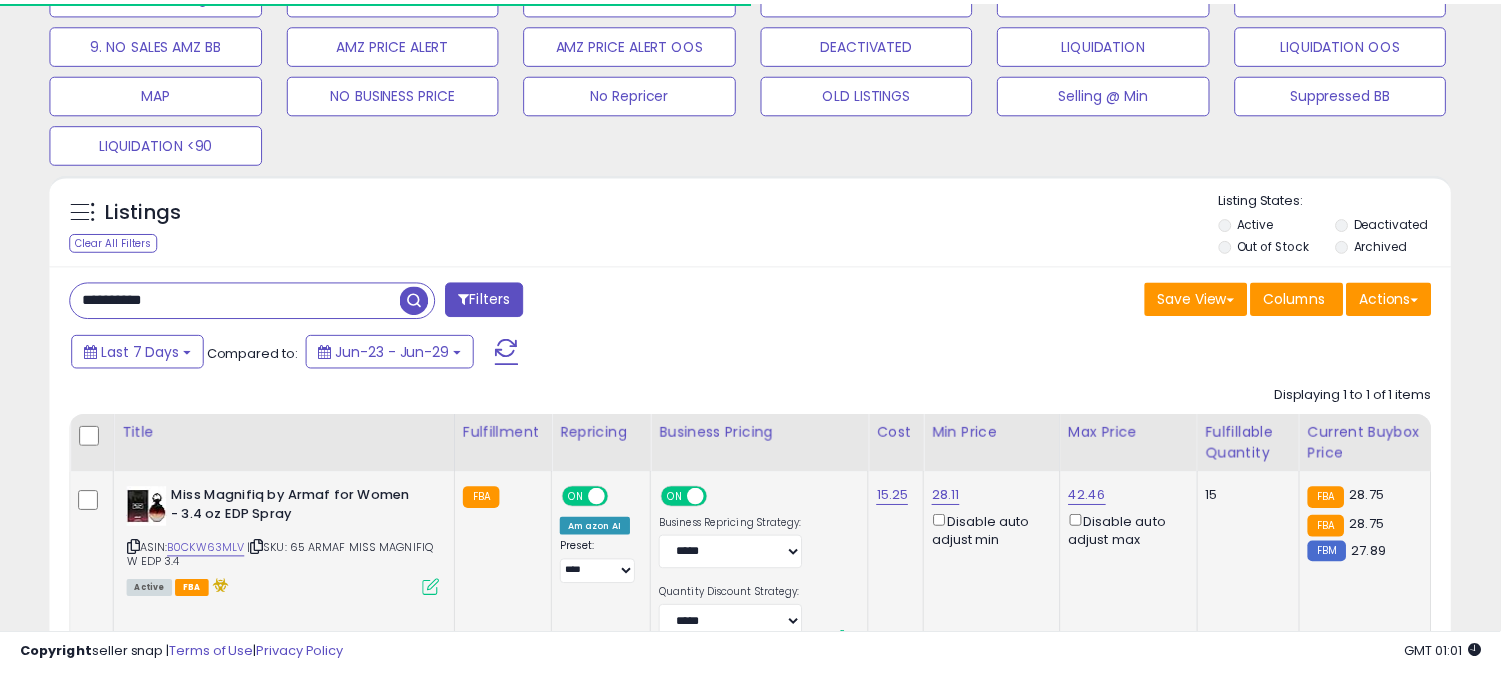 scroll, scrollTop: 333, scrollLeft: 0, axis: vertical 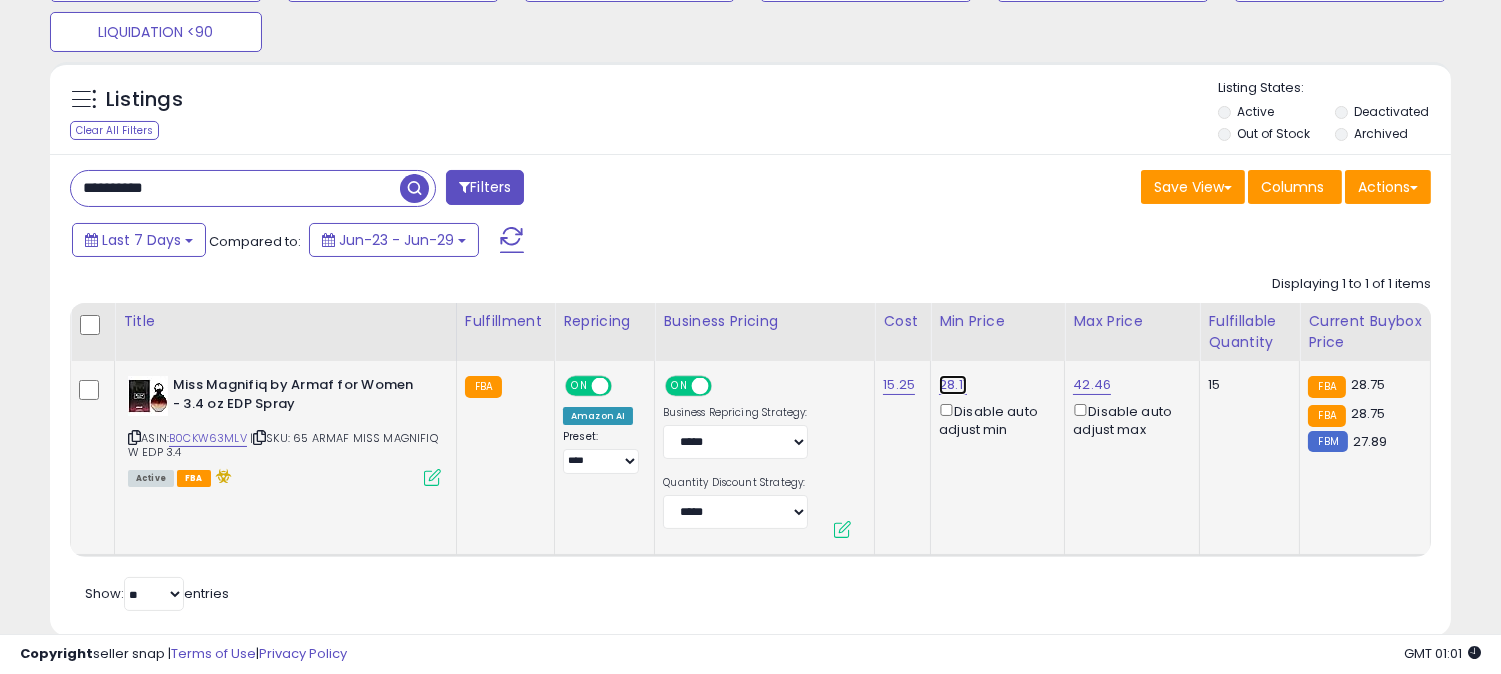 click on "28.11" at bounding box center [953, 385] 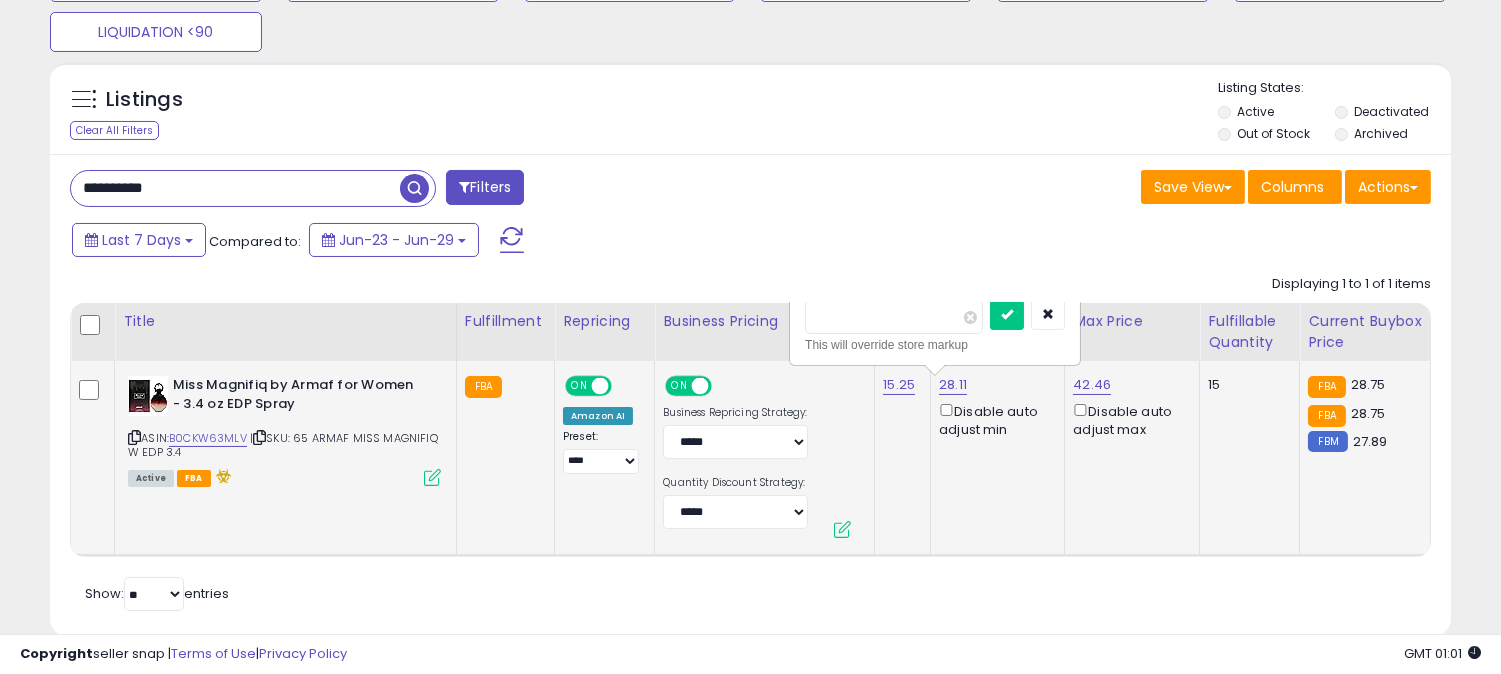 click at bounding box center (1007, 315) 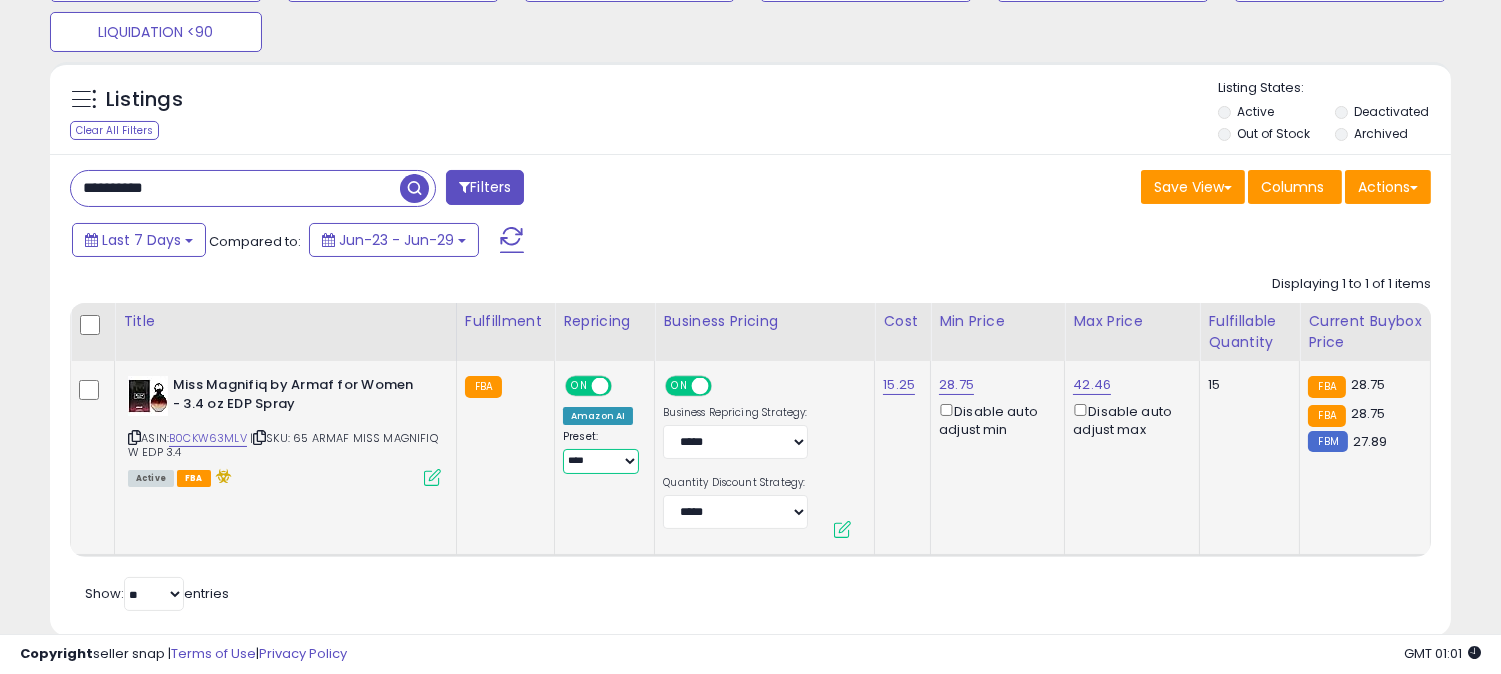 click on "**********" at bounding box center (601, 461) 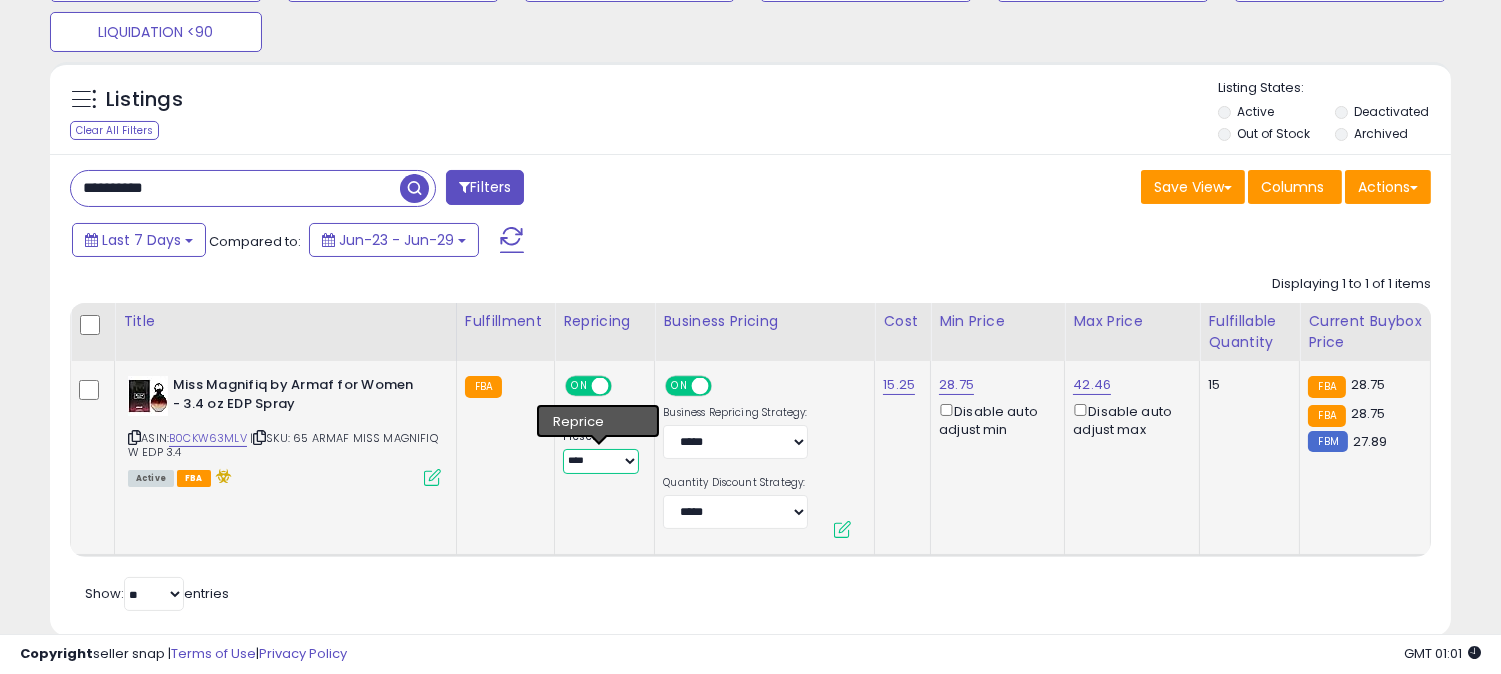 select on "**********" 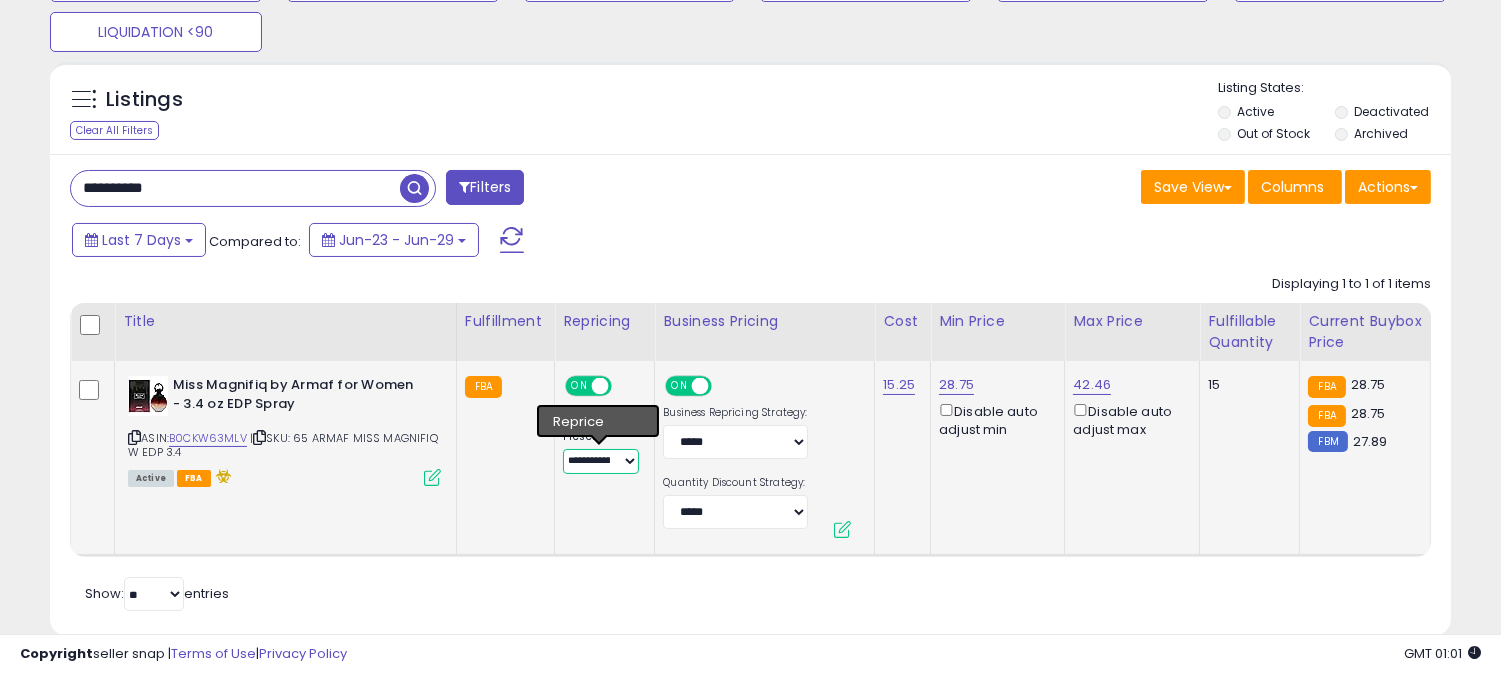 click on "**********" at bounding box center (601, 461) 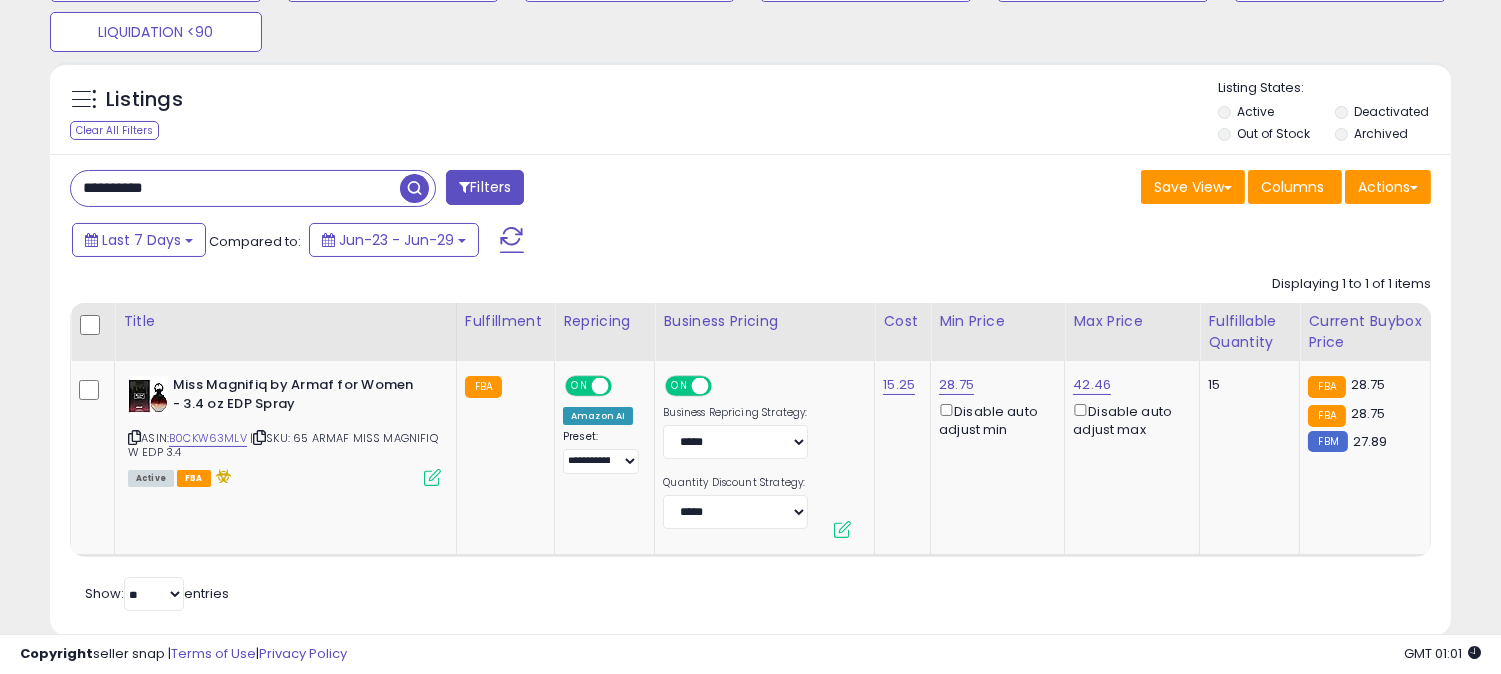 click on "**********" at bounding box center [253, 188] 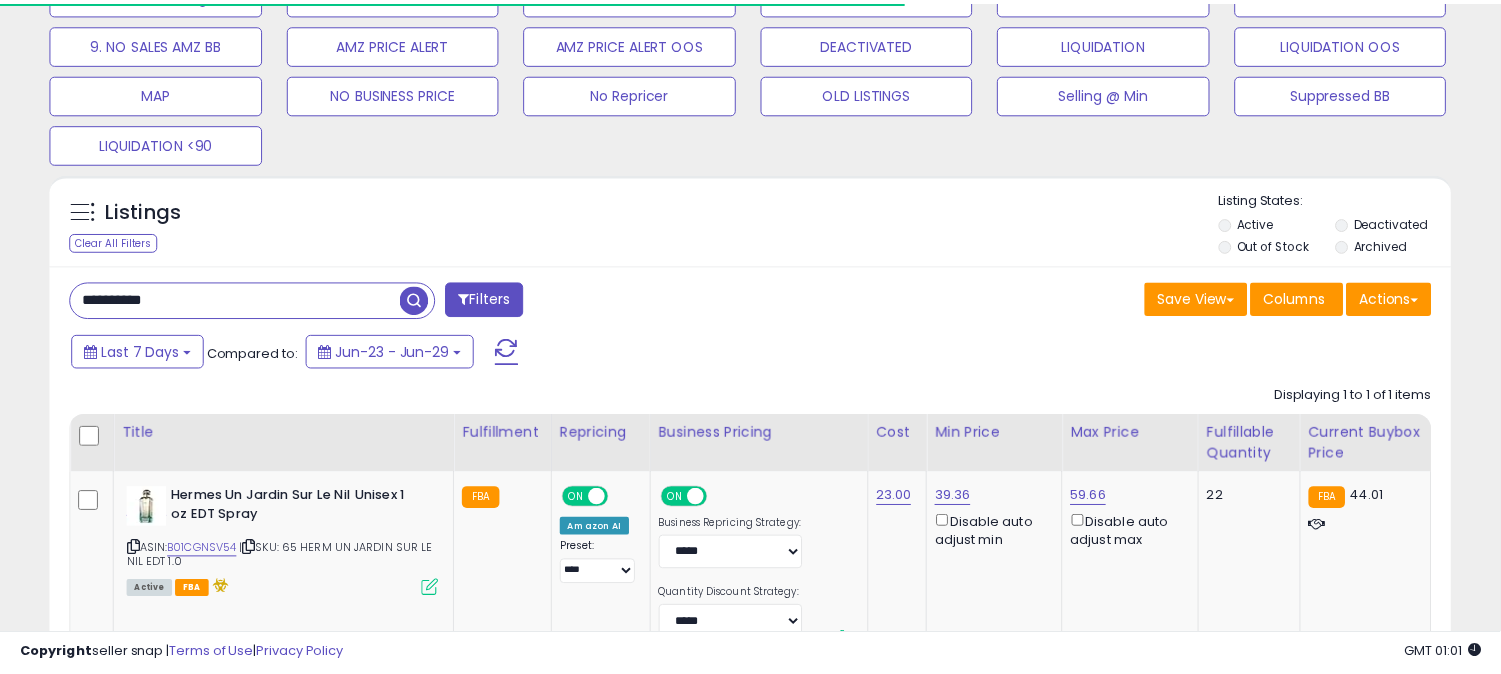 scroll, scrollTop: 333, scrollLeft: 0, axis: vertical 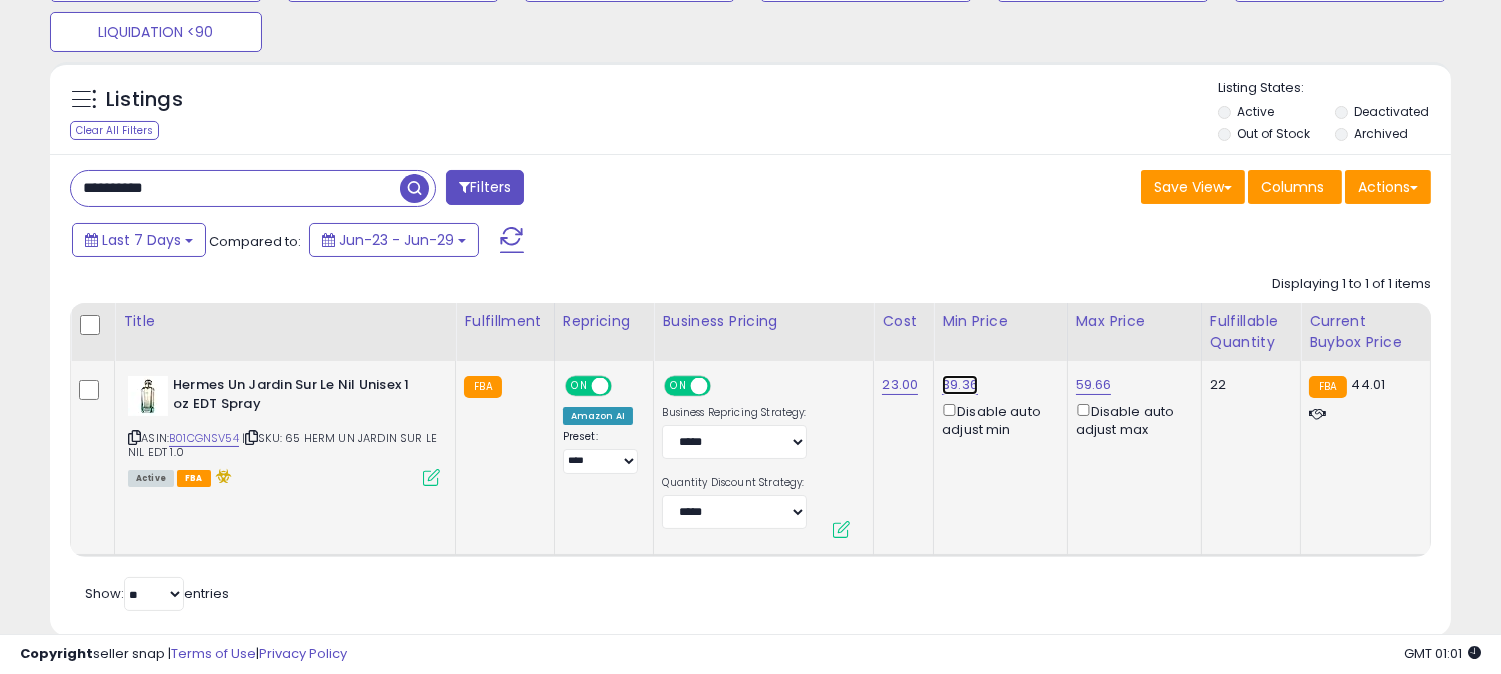 click on "39.36" at bounding box center [960, 385] 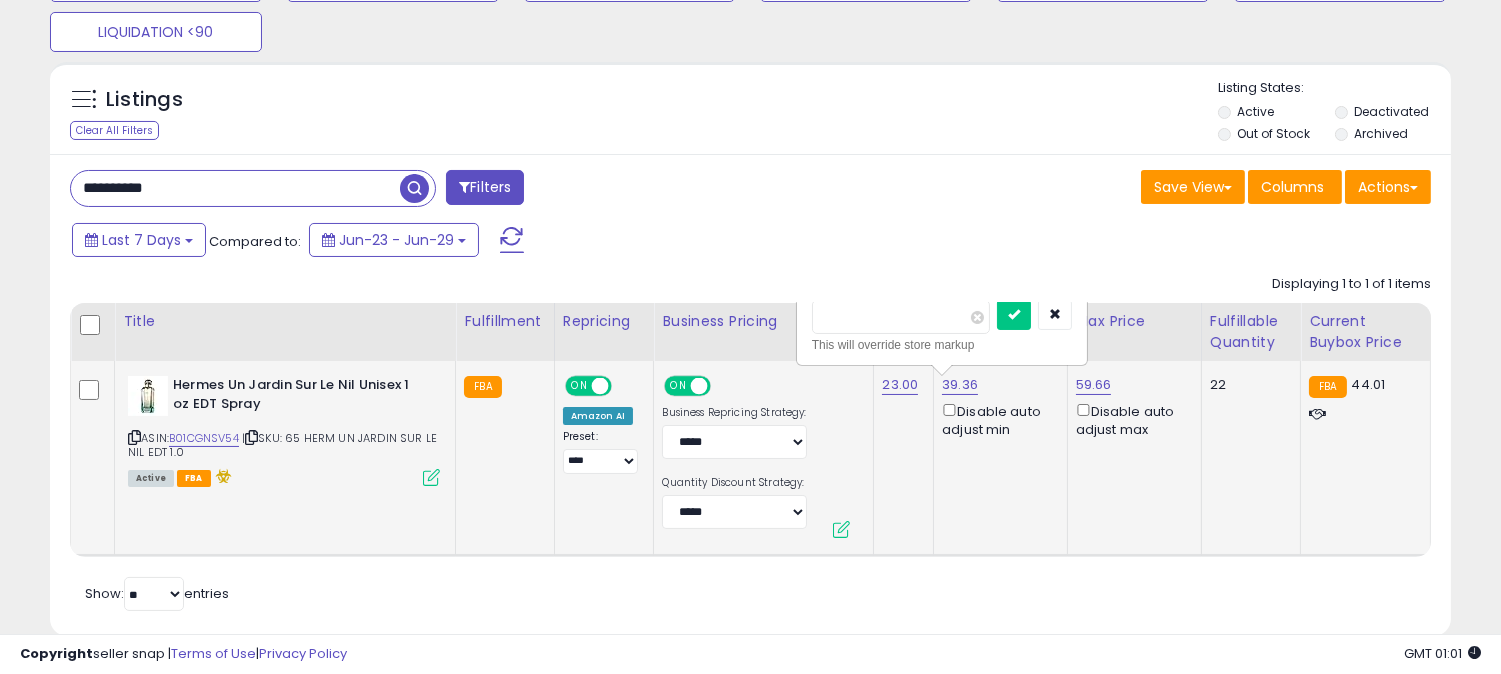 click at bounding box center (1014, 315) 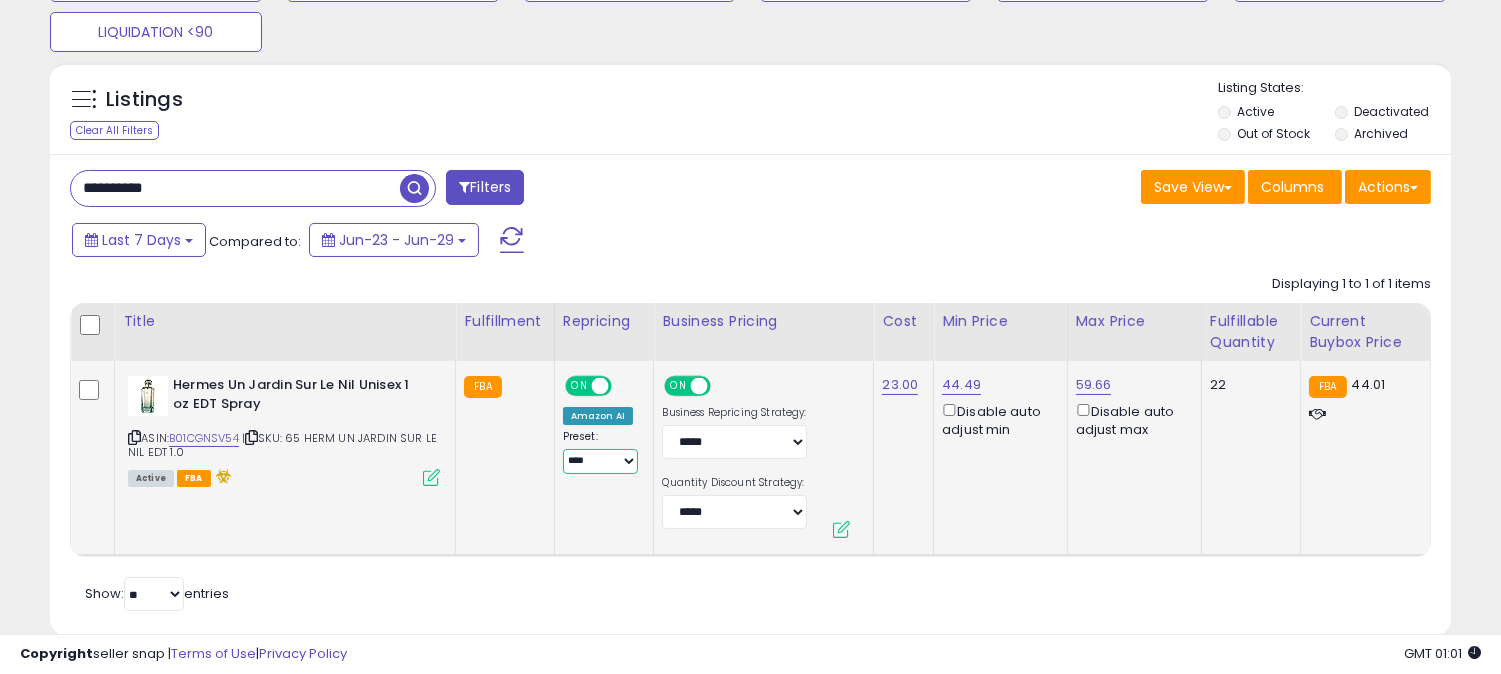 click on "**********" at bounding box center [601, 461] 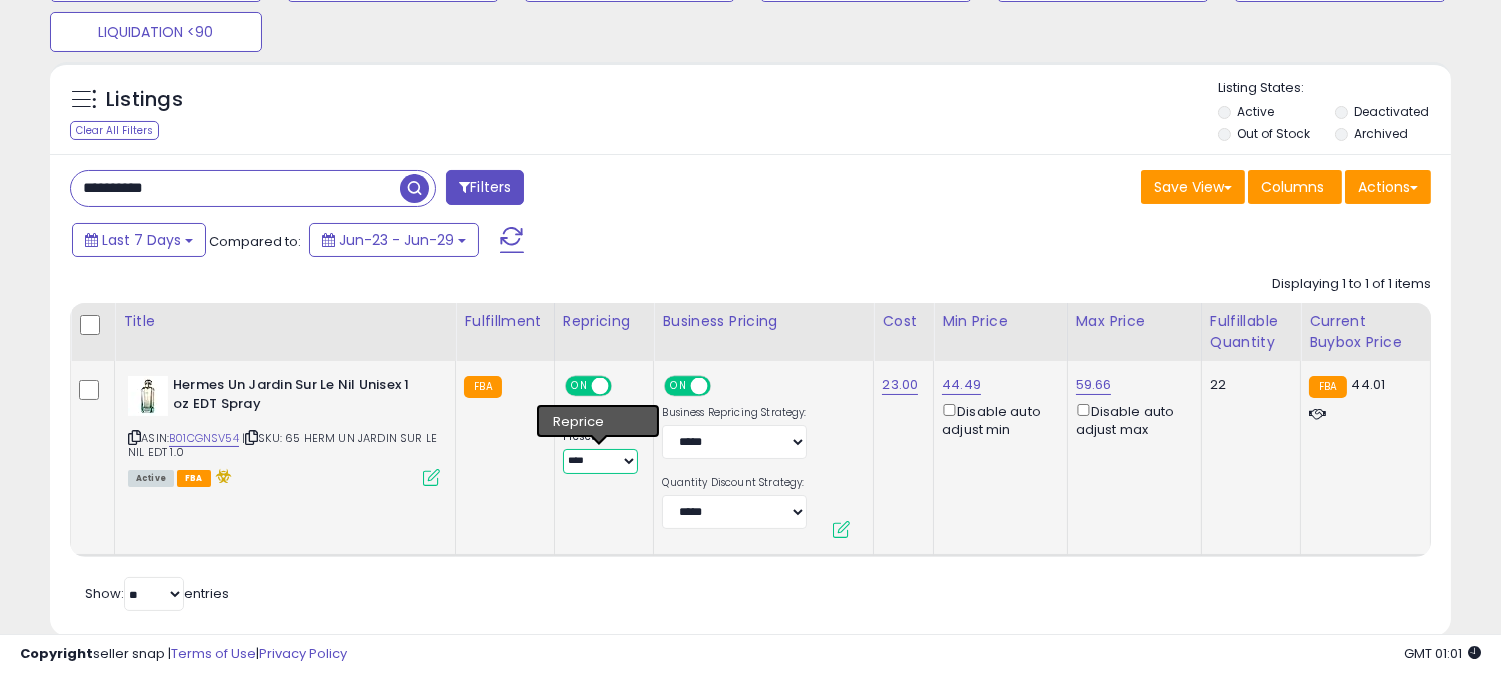 select on "**********" 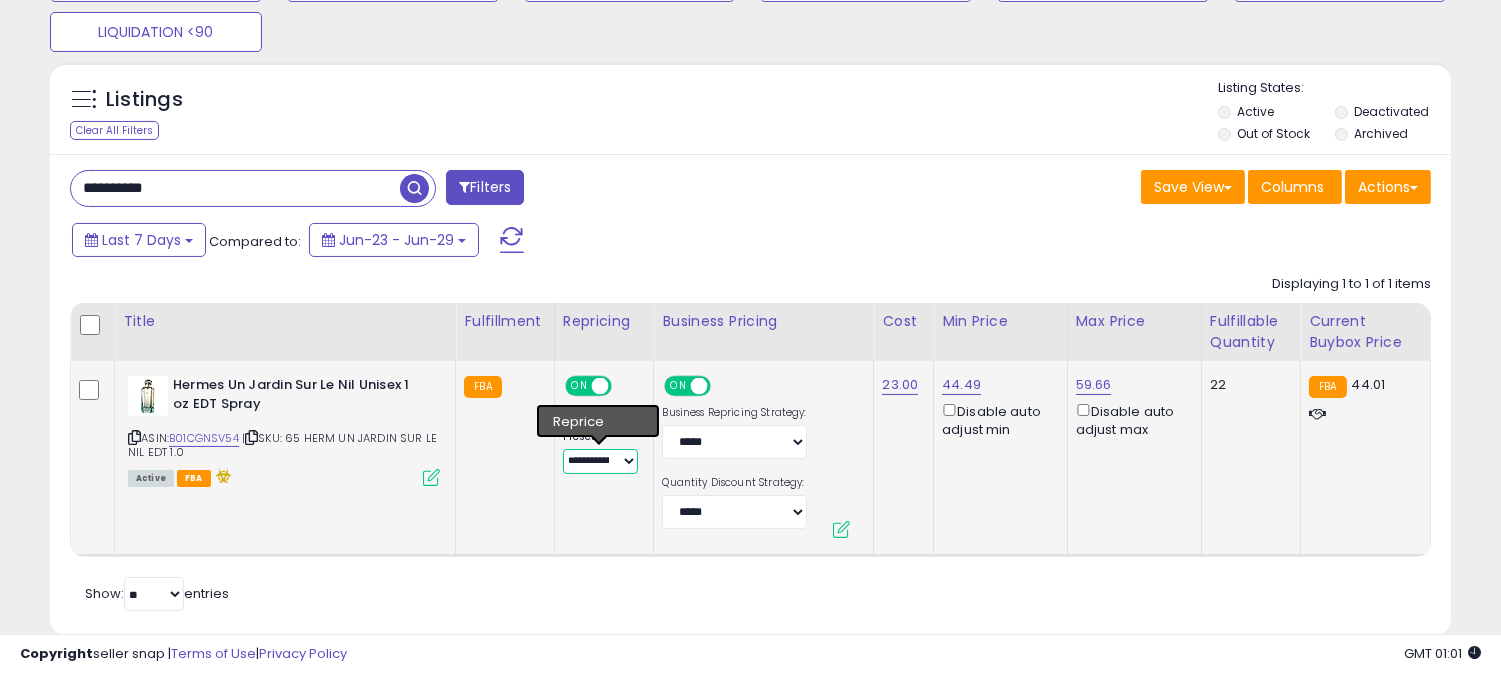 click on "**********" at bounding box center [601, 461] 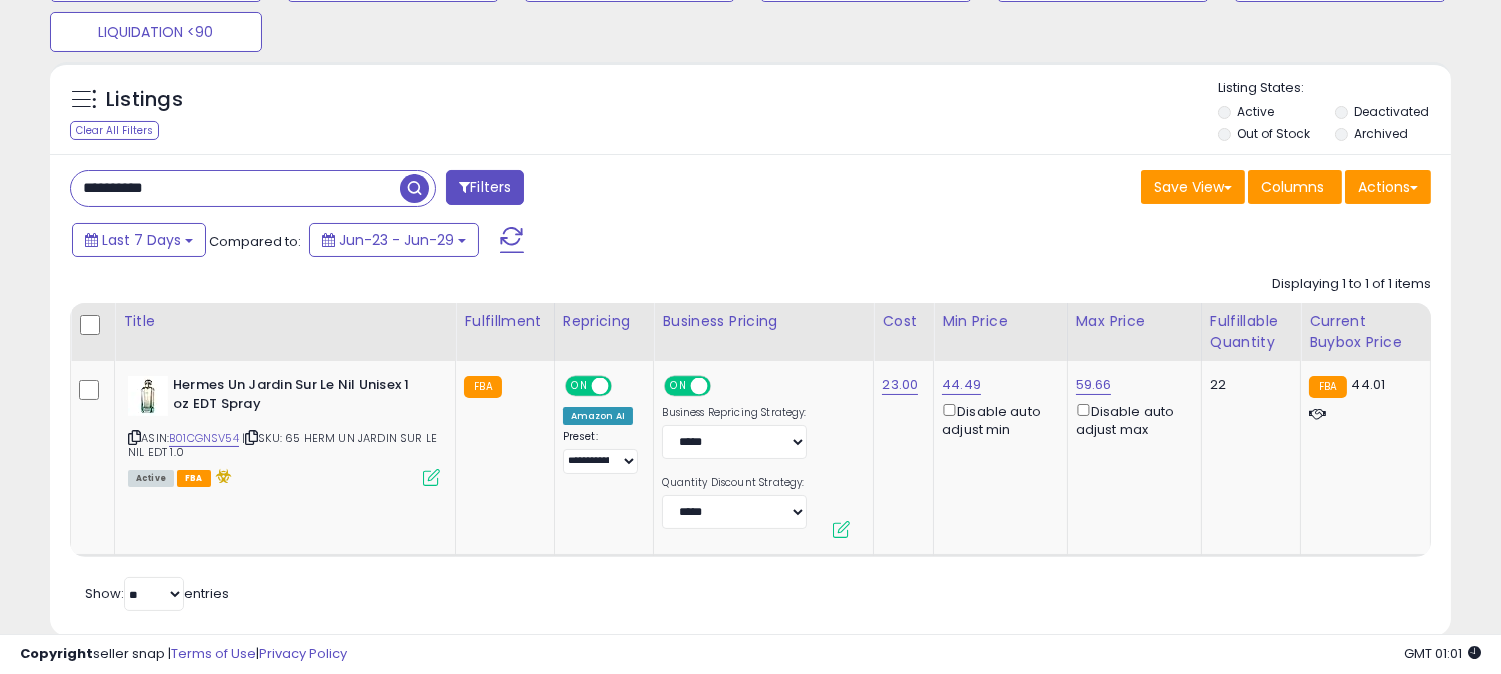 click on "**********" at bounding box center (235, 188) 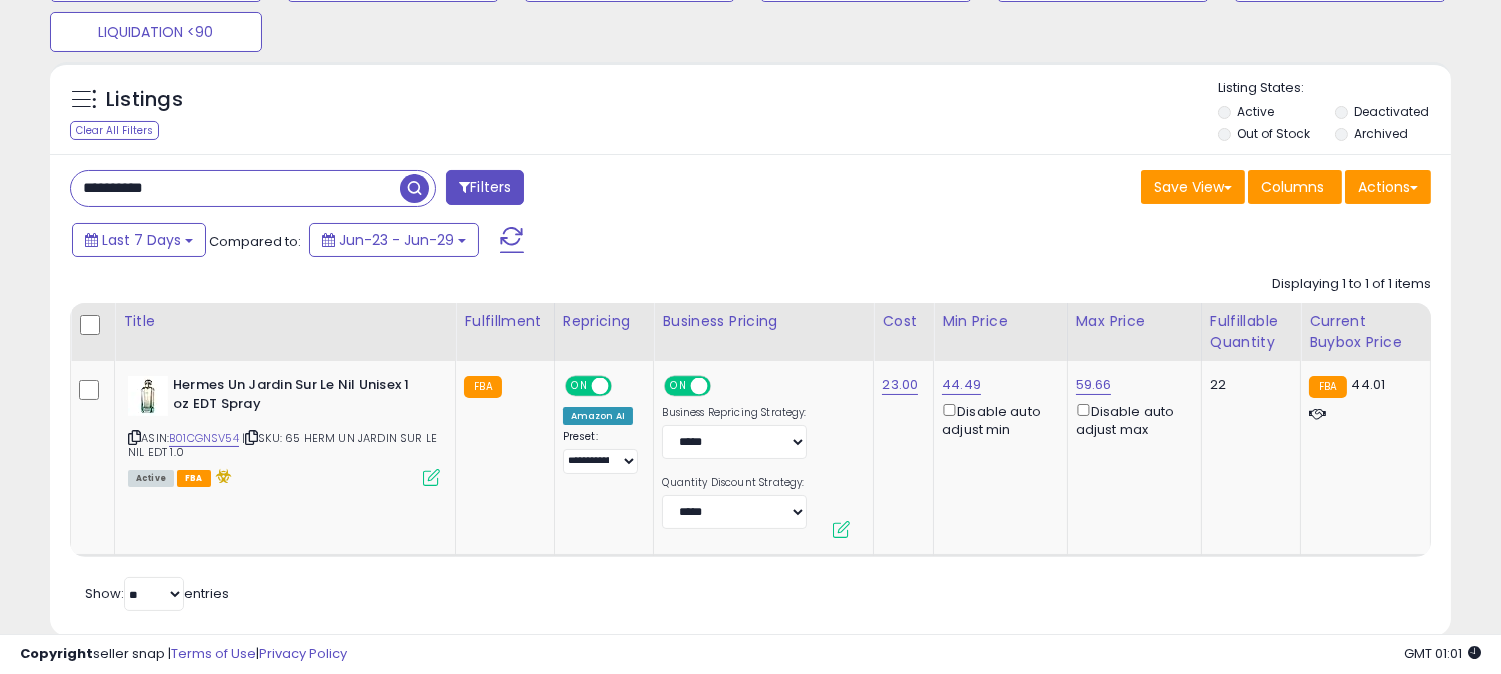 paste 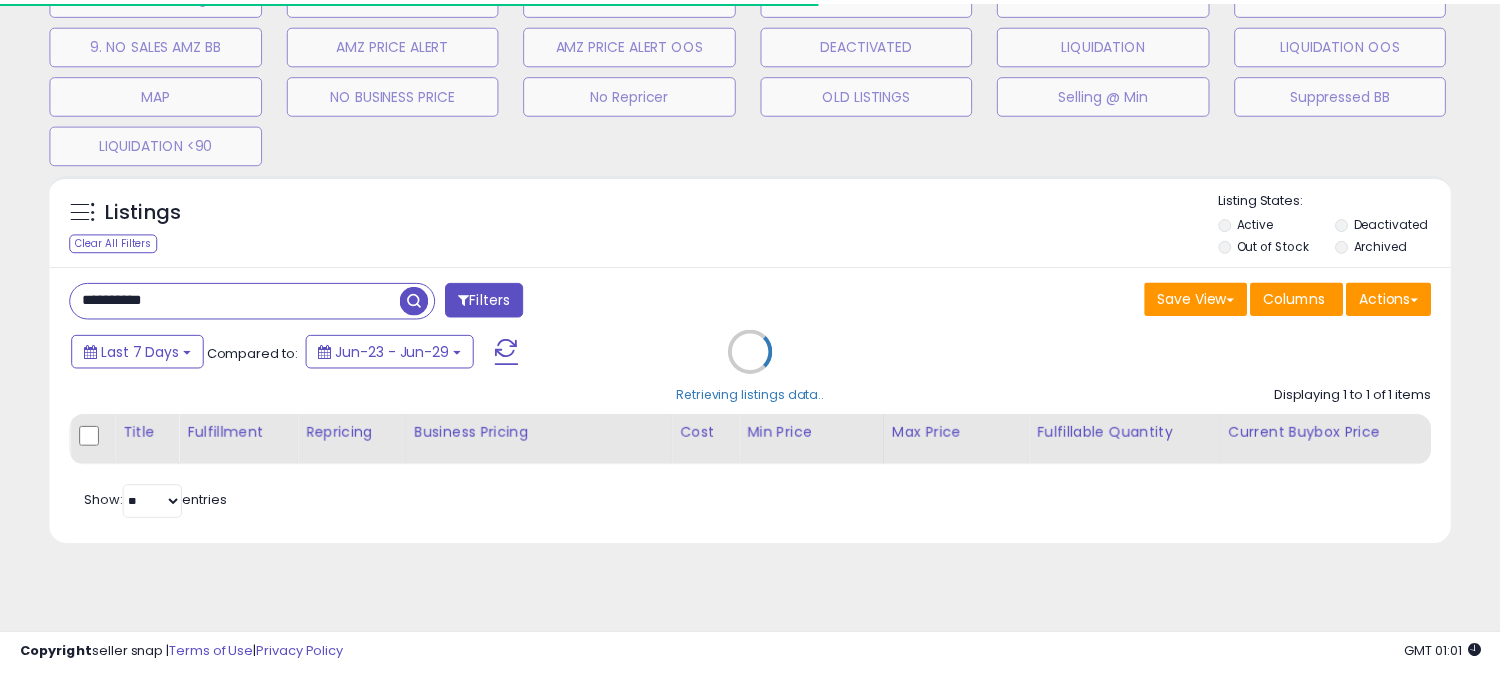 scroll, scrollTop: 333, scrollLeft: 0, axis: vertical 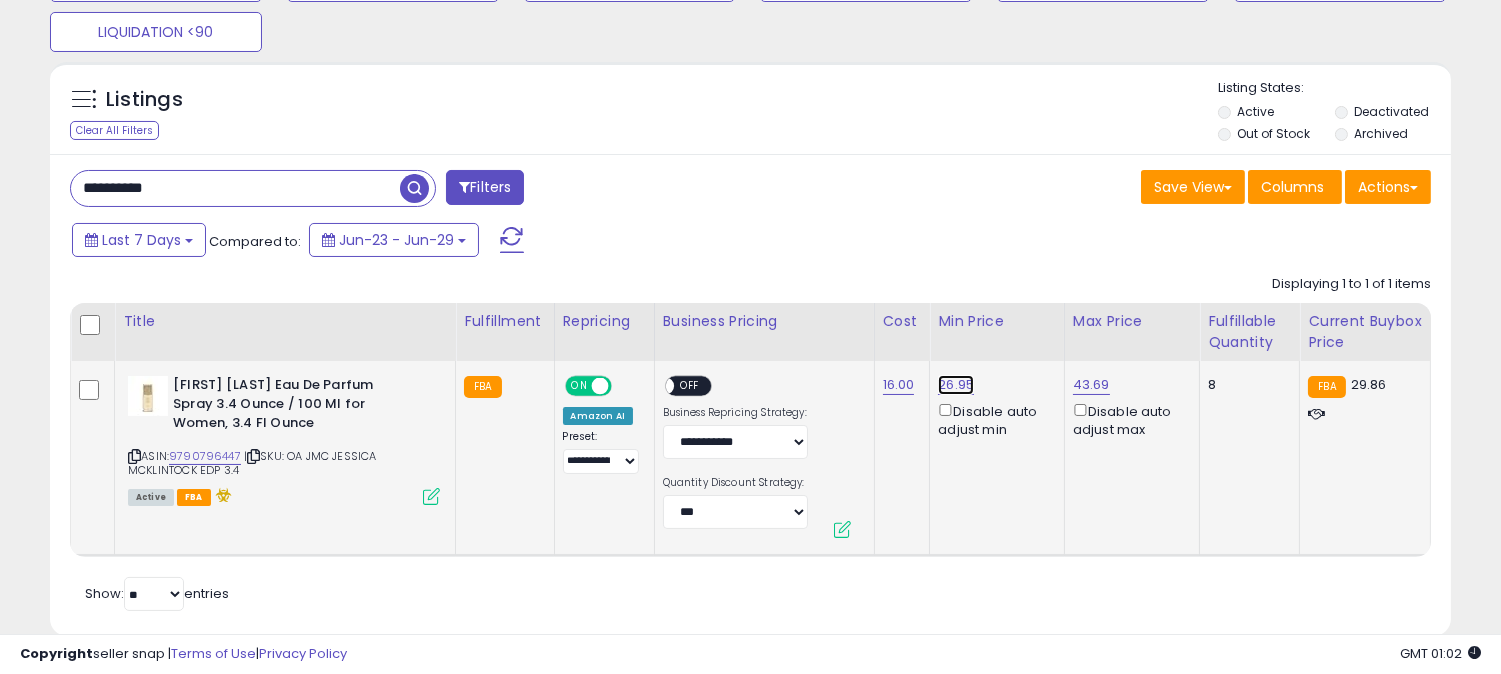 click on "26.95" at bounding box center (956, 385) 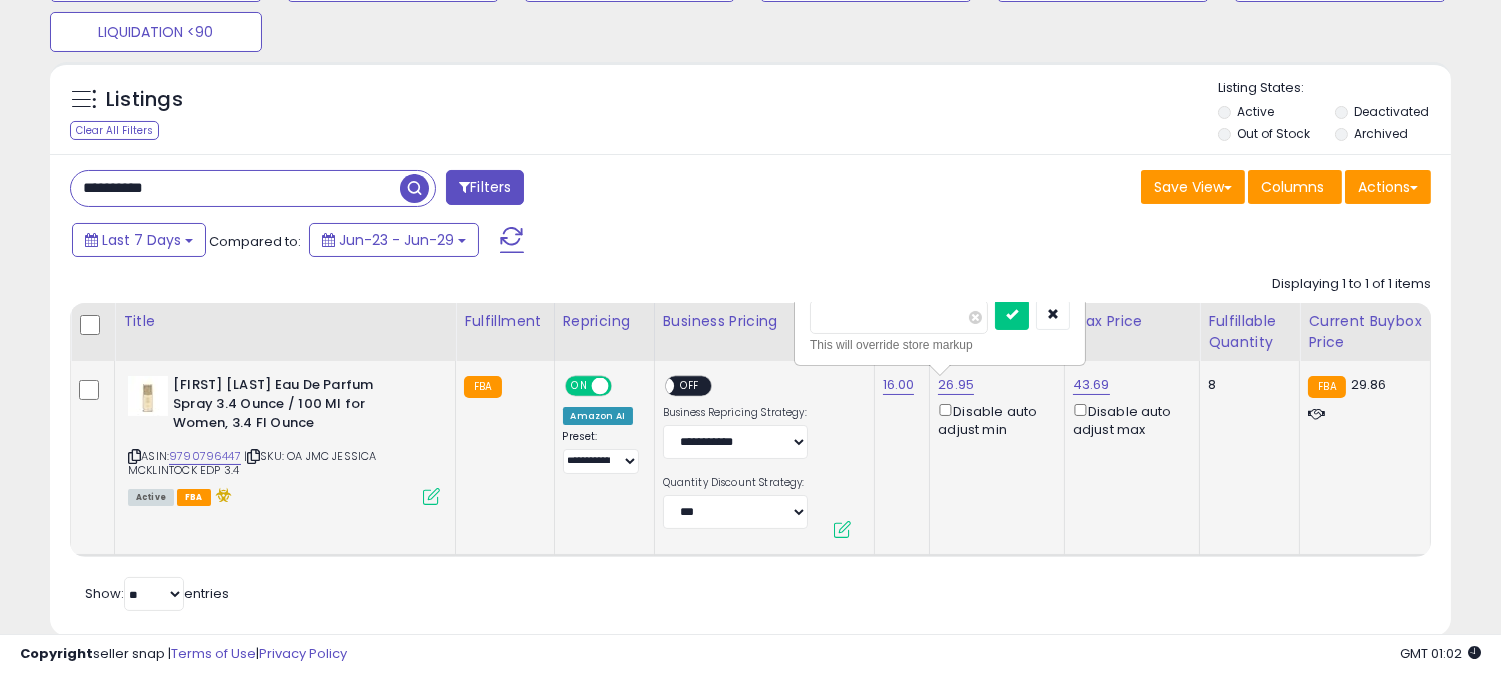 click at bounding box center [1012, 315] 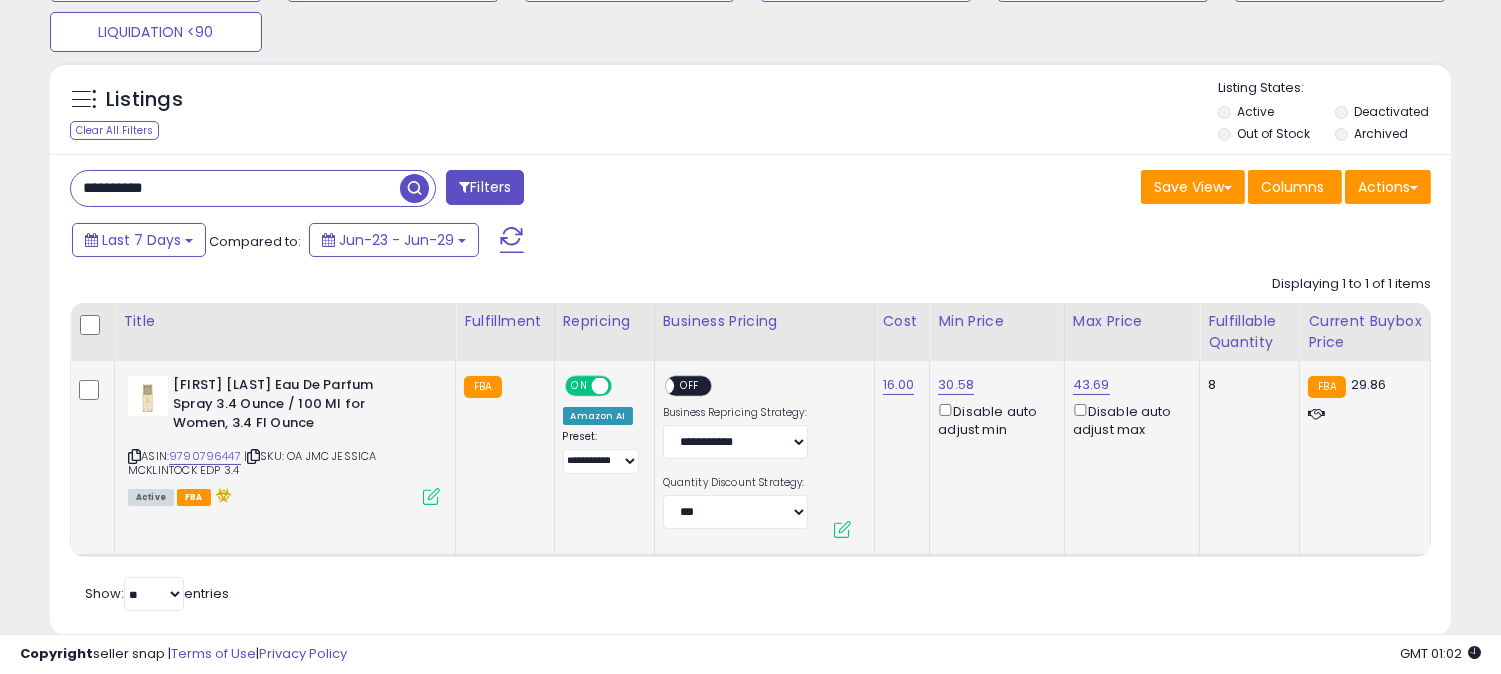 click on "**********" at bounding box center (235, 188) 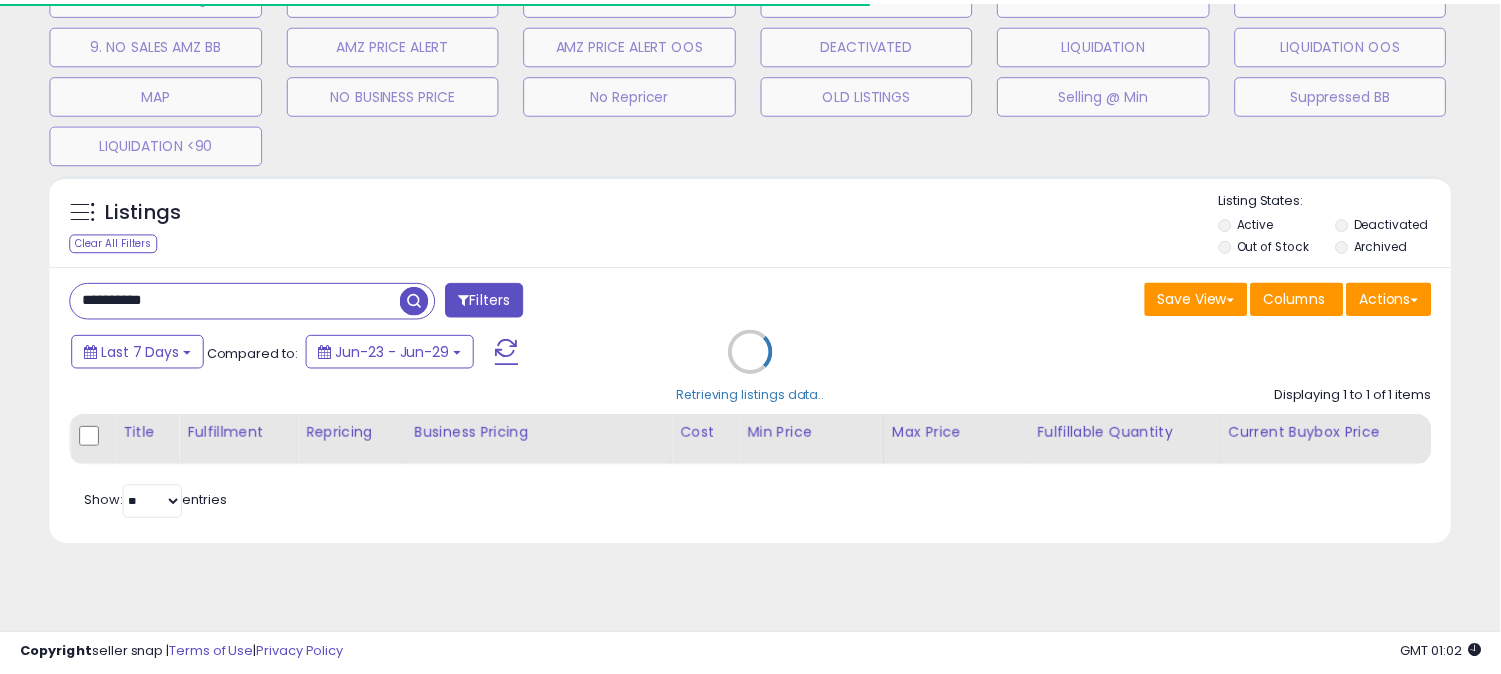 scroll, scrollTop: 333, scrollLeft: 0, axis: vertical 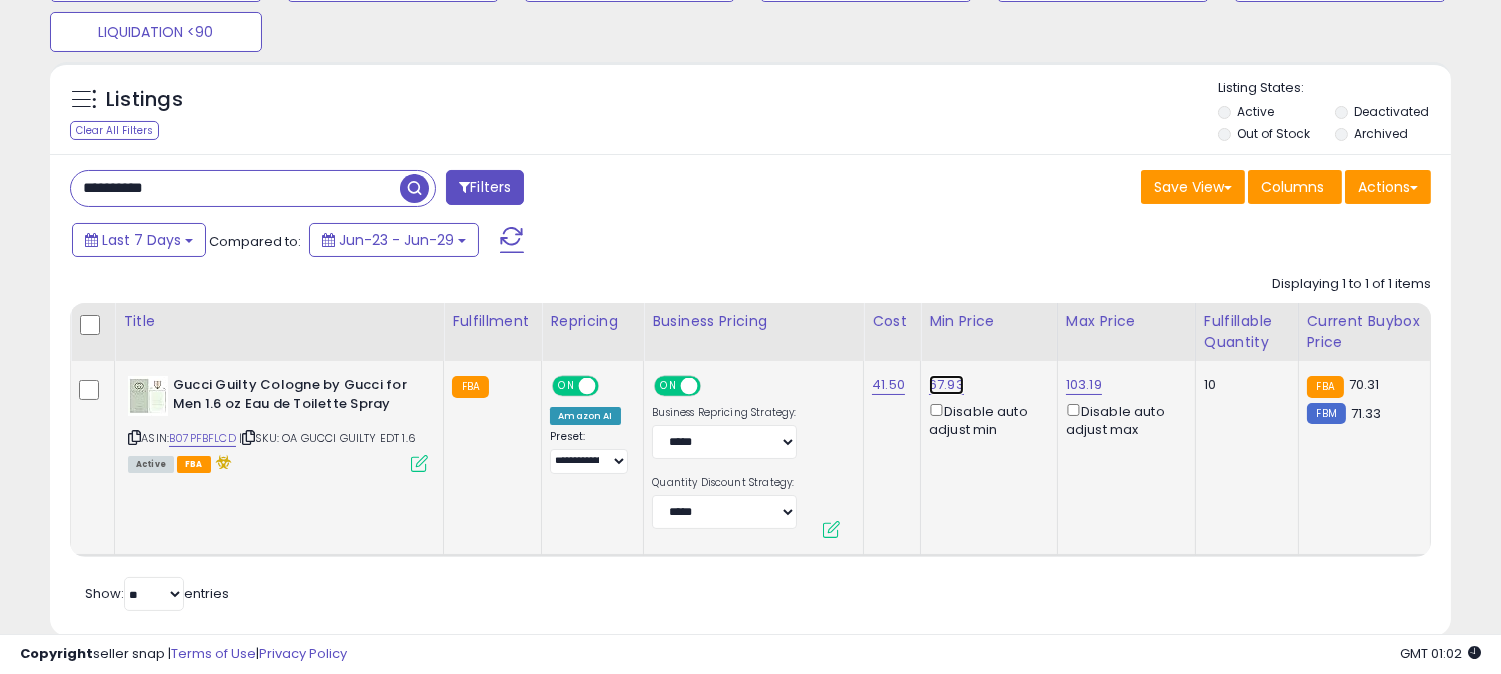 click on "67.93" at bounding box center (946, 385) 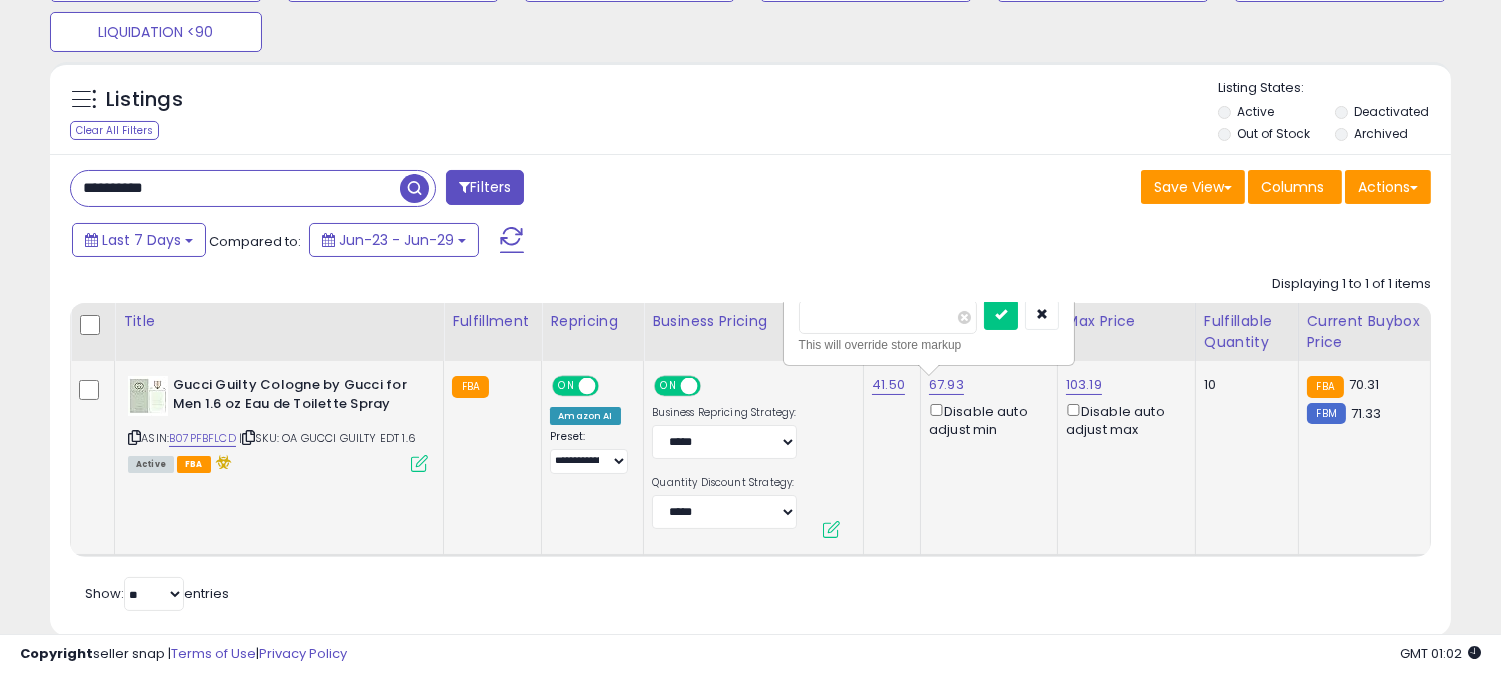 click at bounding box center (1001, 315) 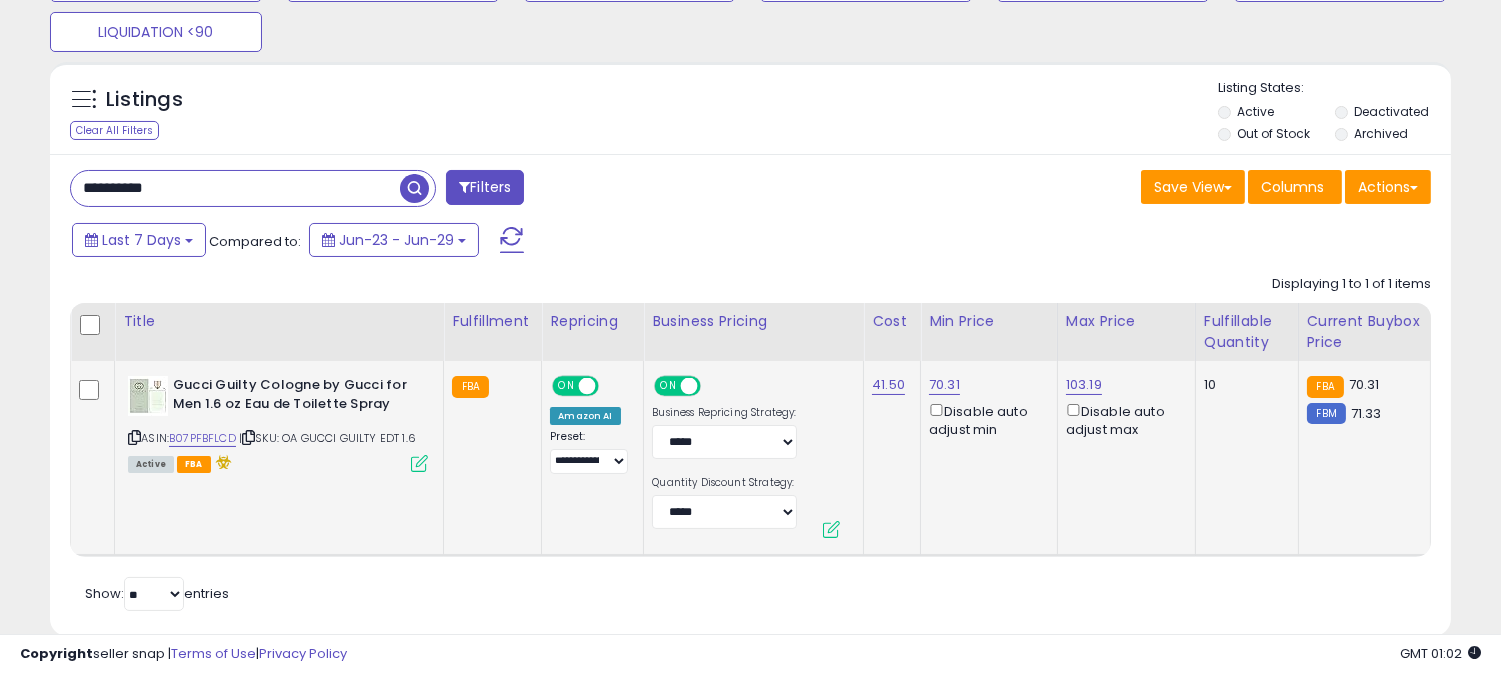 click on "**********" at bounding box center [750, 395] 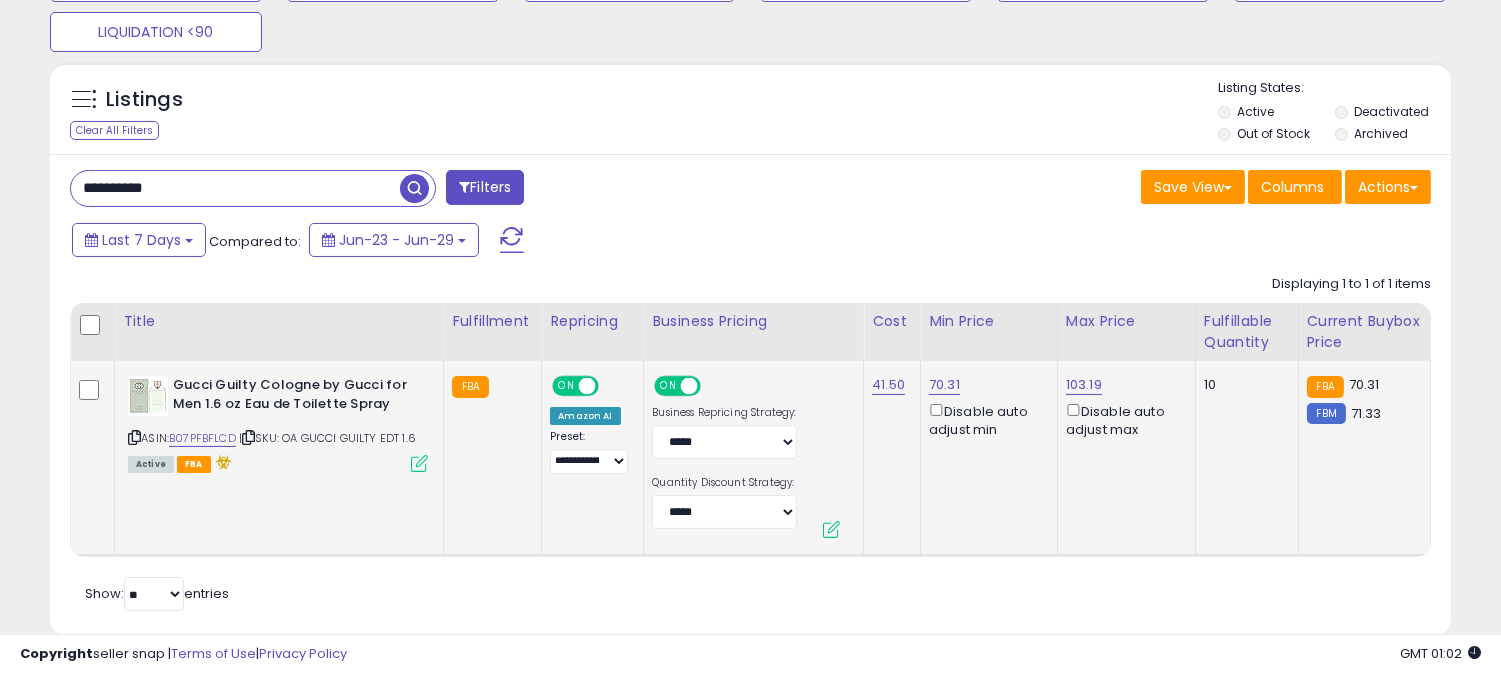 click on "**********" at bounding box center [235, 188] 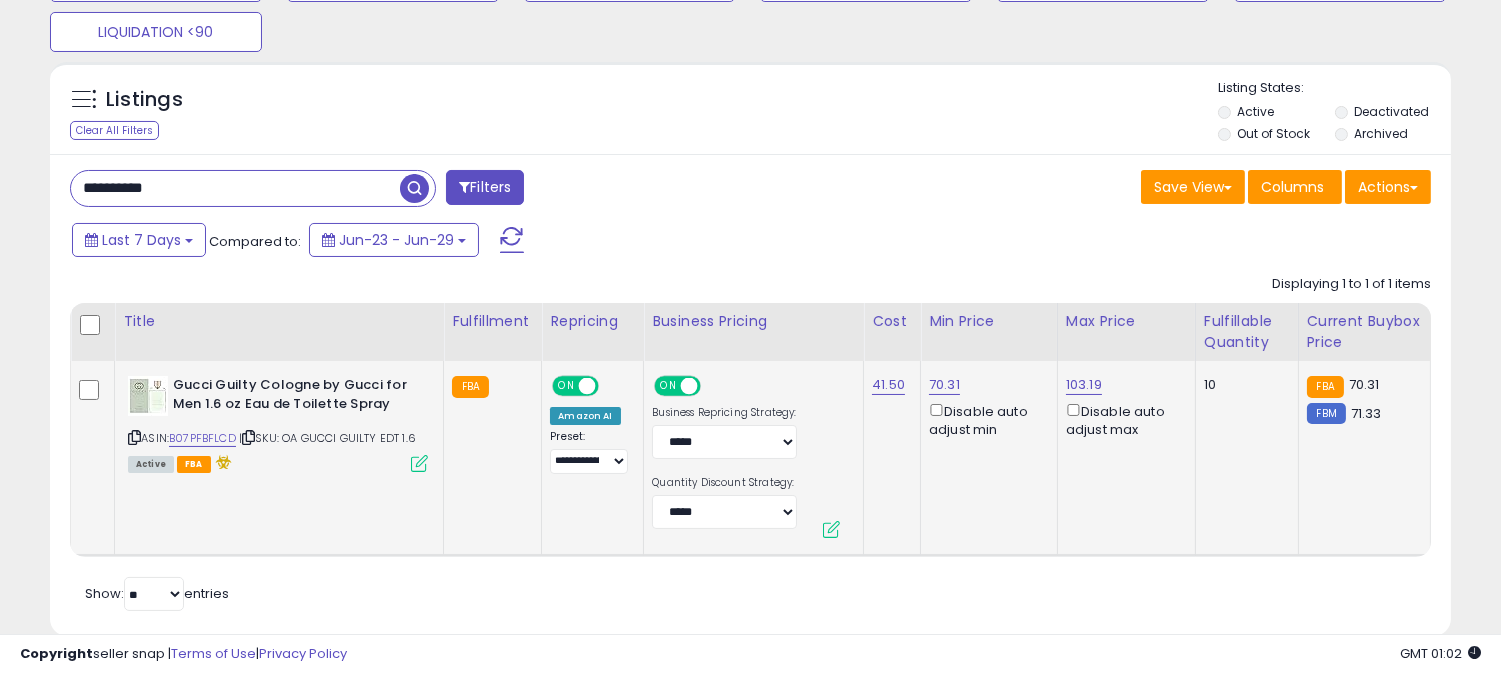 paste 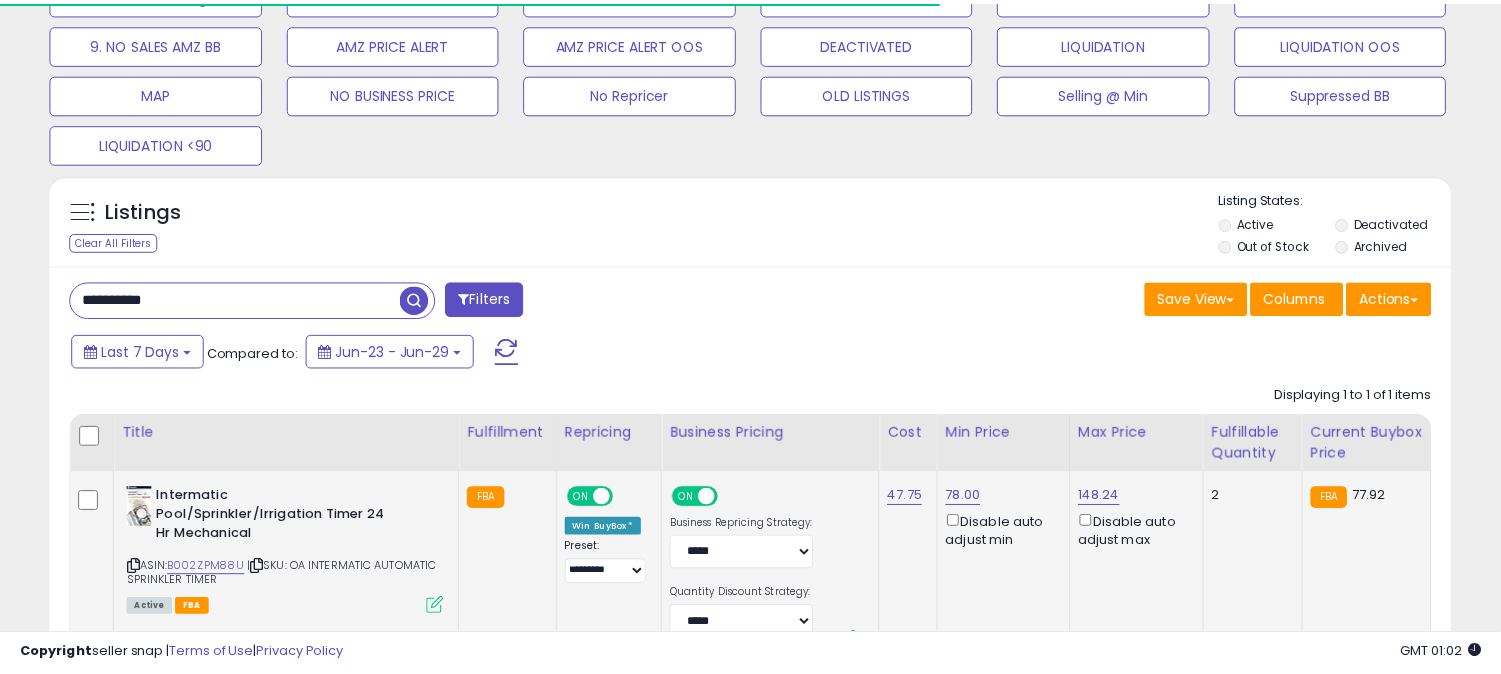 scroll, scrollTop: 333, scrollLeft: 0, axis: vertical 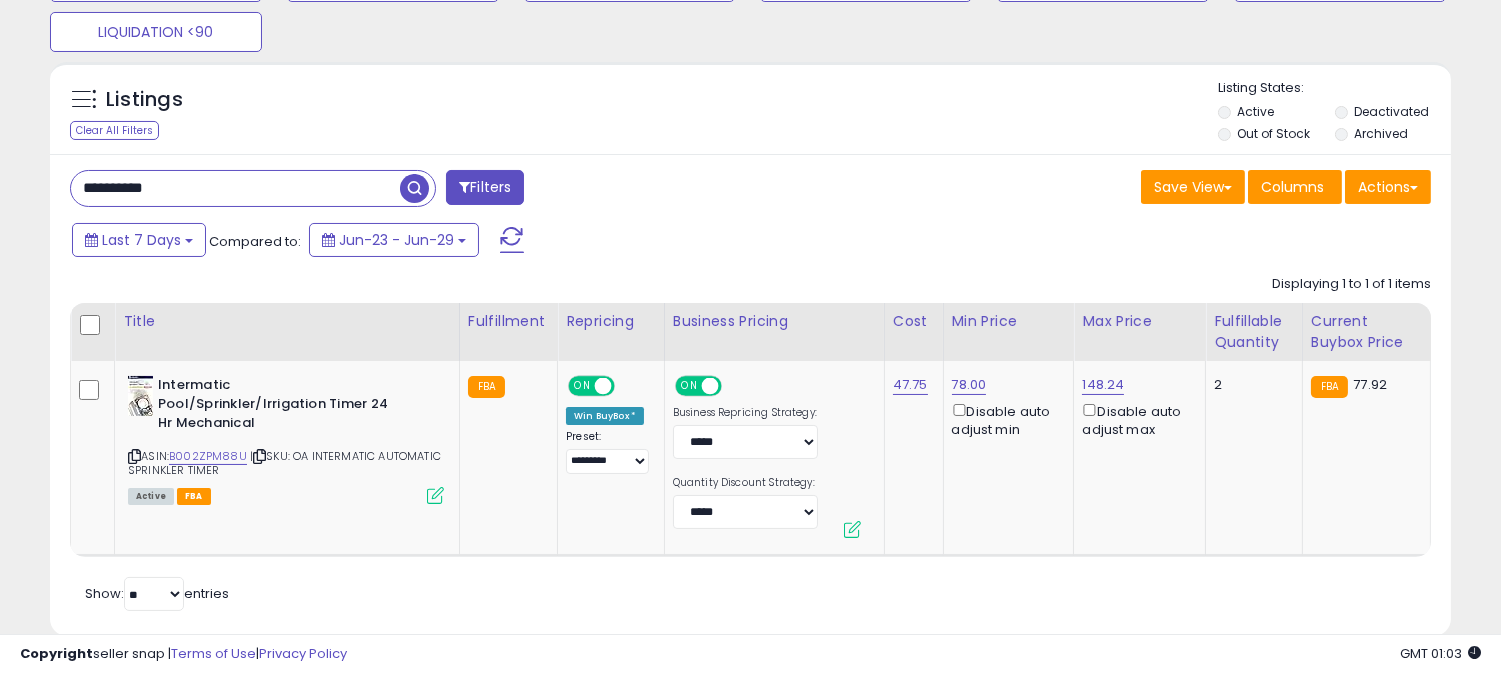click on "**********" at bounding box center (750, 395) 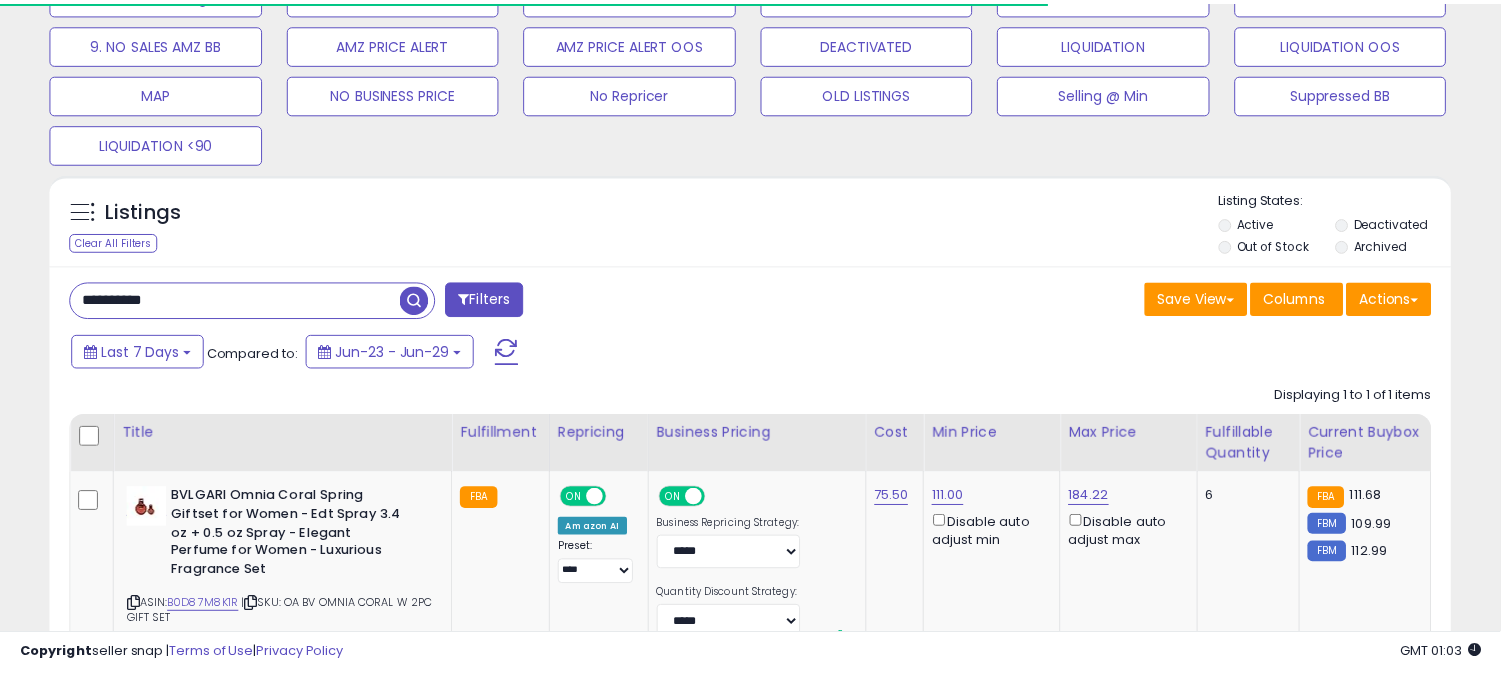 scroll, scrollTop: 333, scrollLeft: 0, axis: vertical 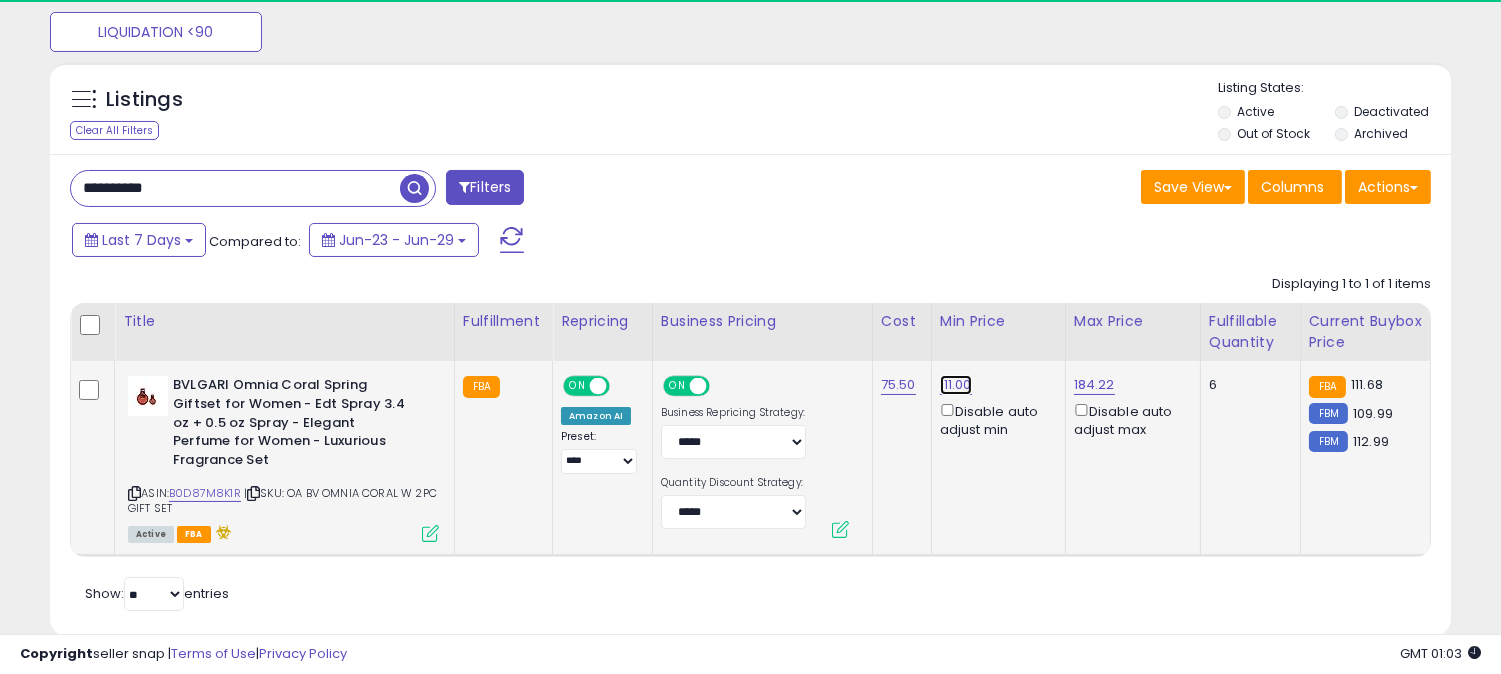 click on "111.00" at bounding box center [956, 385] 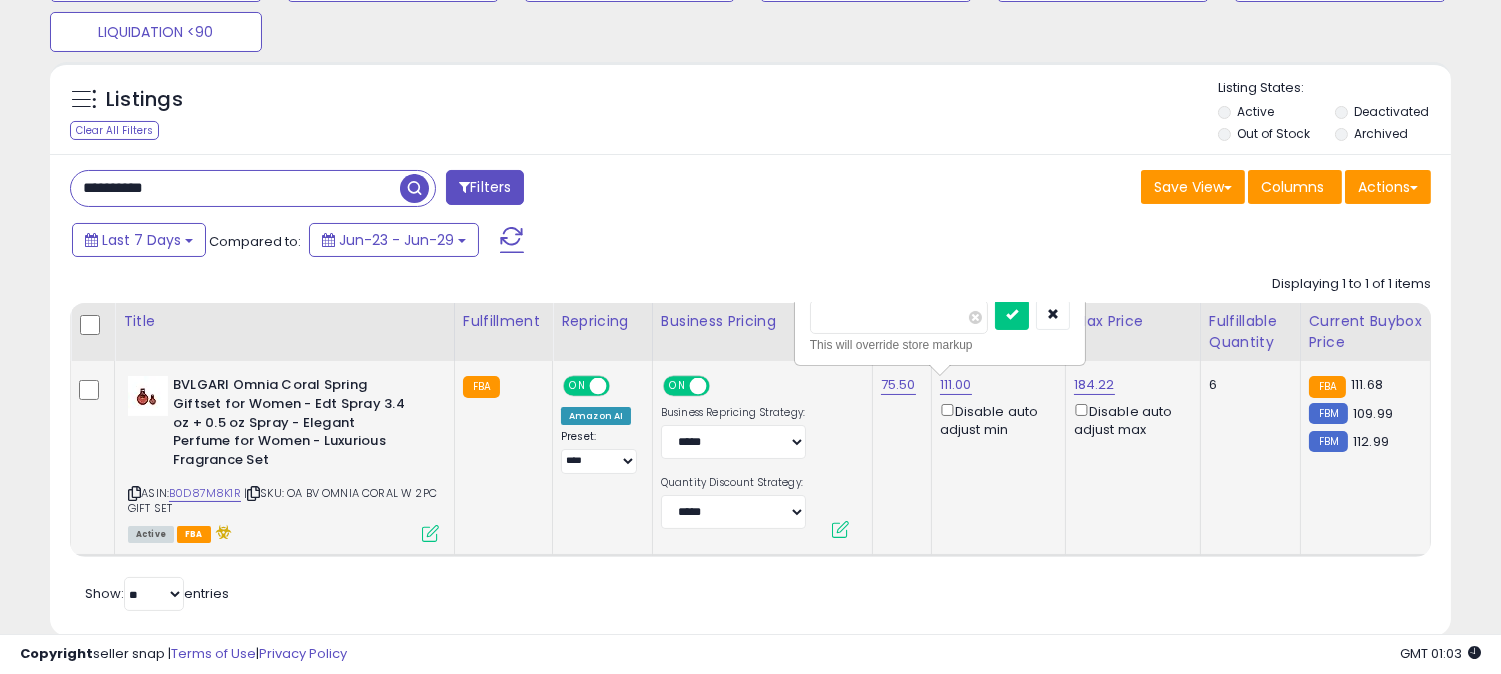 click at bounding box center (1012, 315) 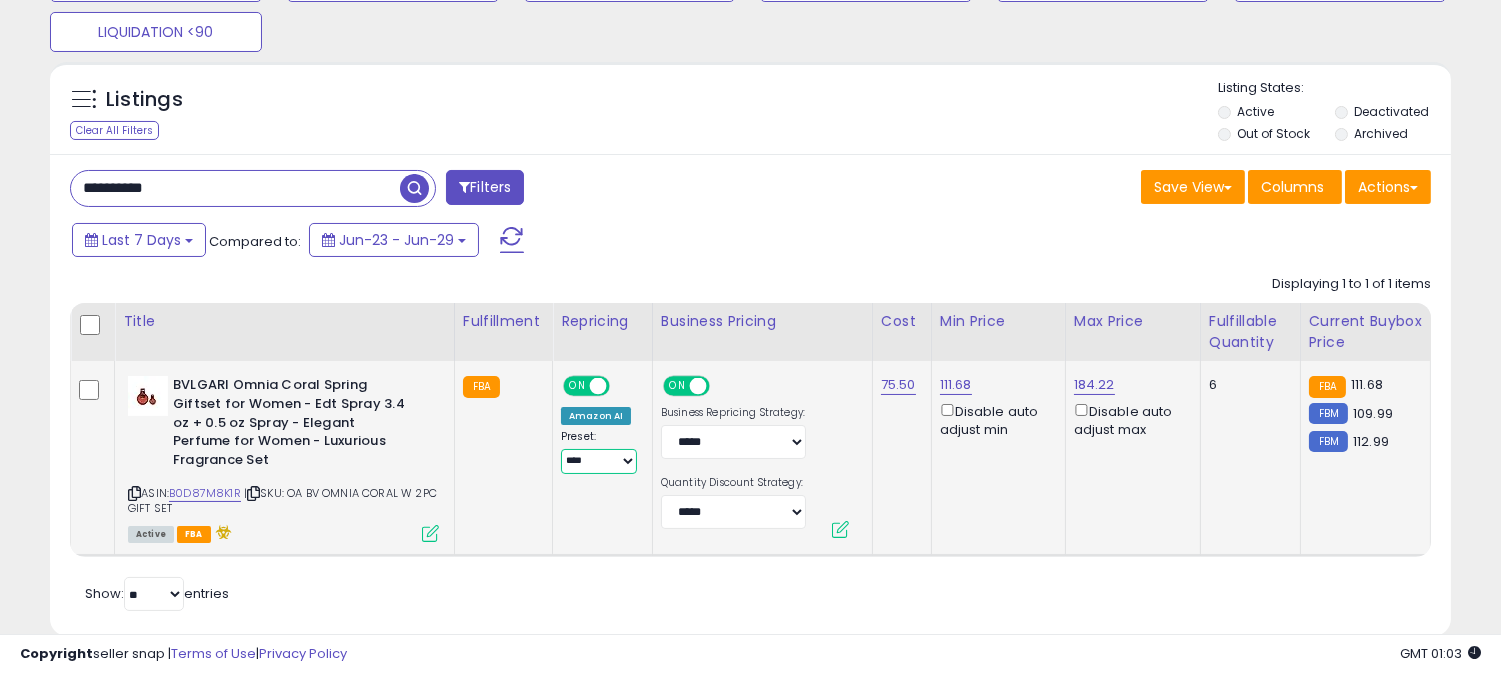 click on "**********" at bounding box center [599, 461] 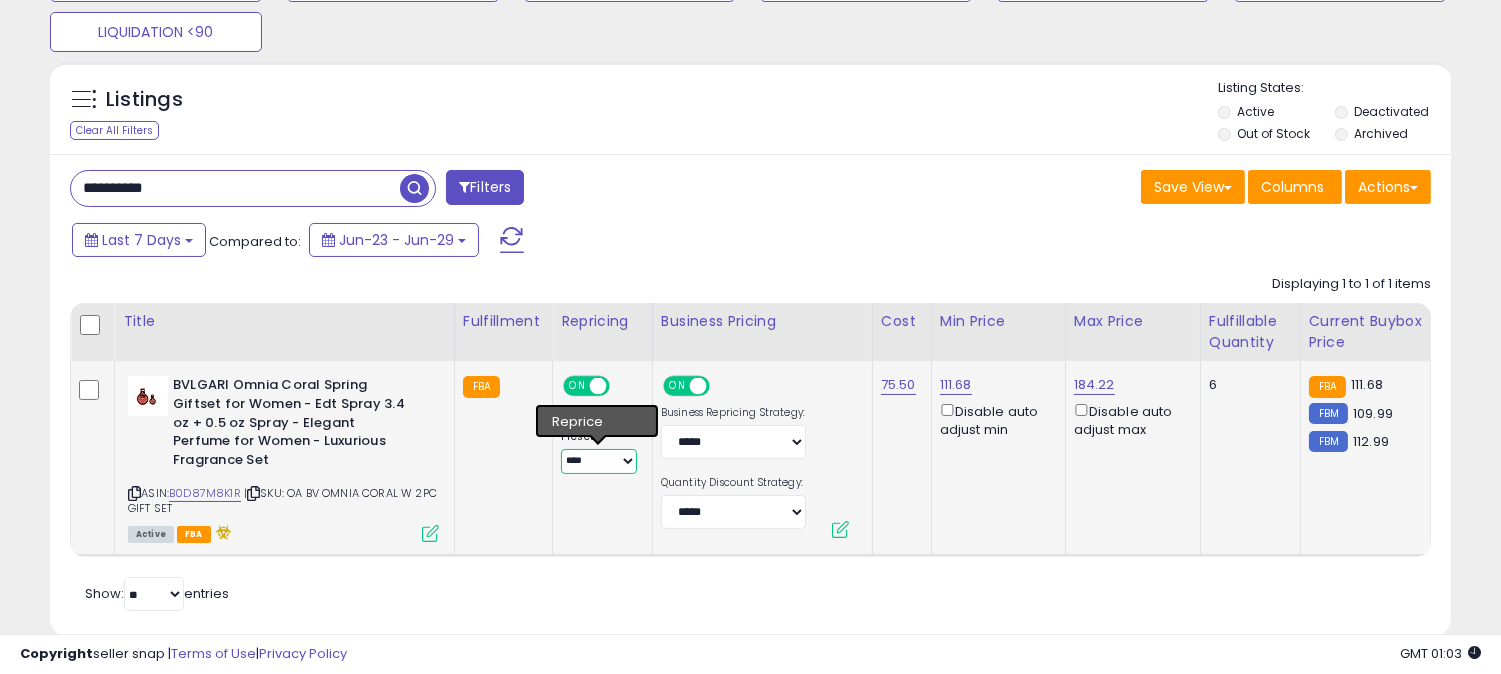 select on "**********" 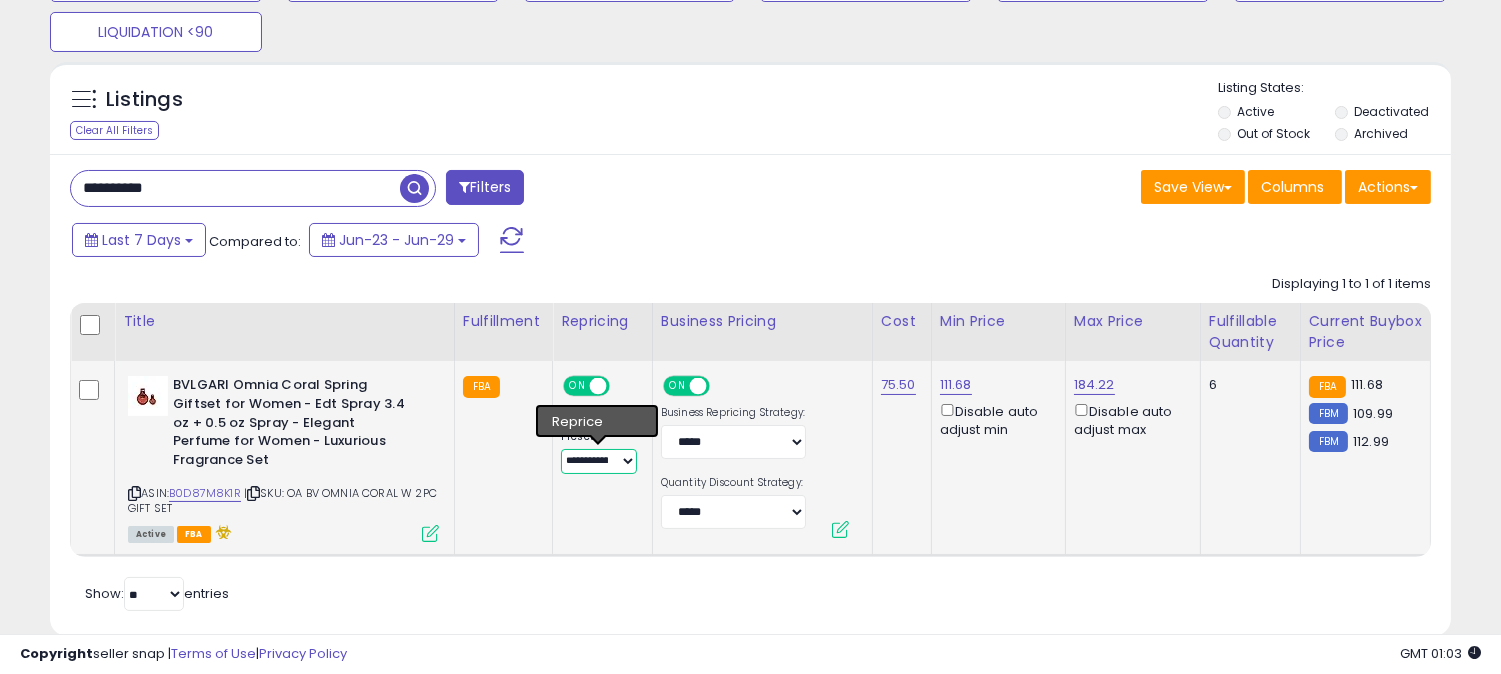 click on "**********" at bounding box center [599, 461] 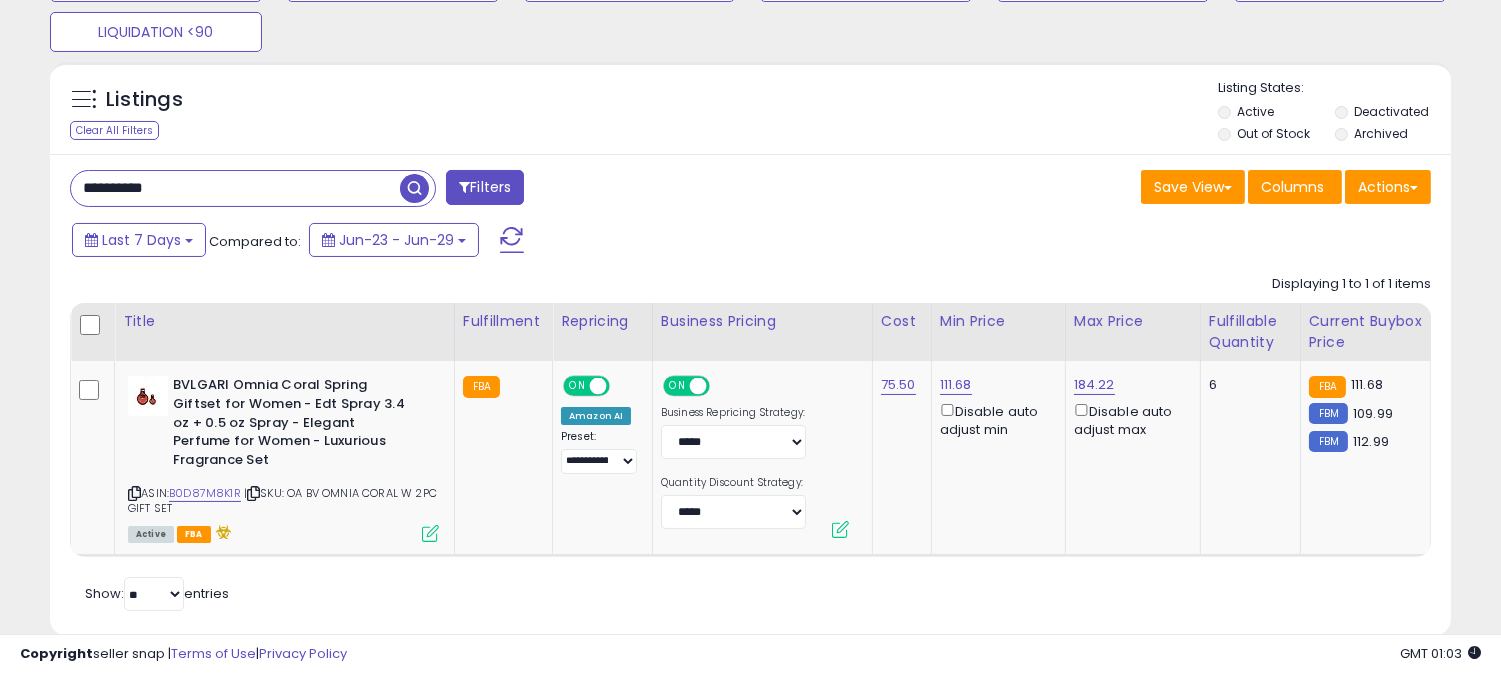 click on "**********" at bounding box center [235, 188] 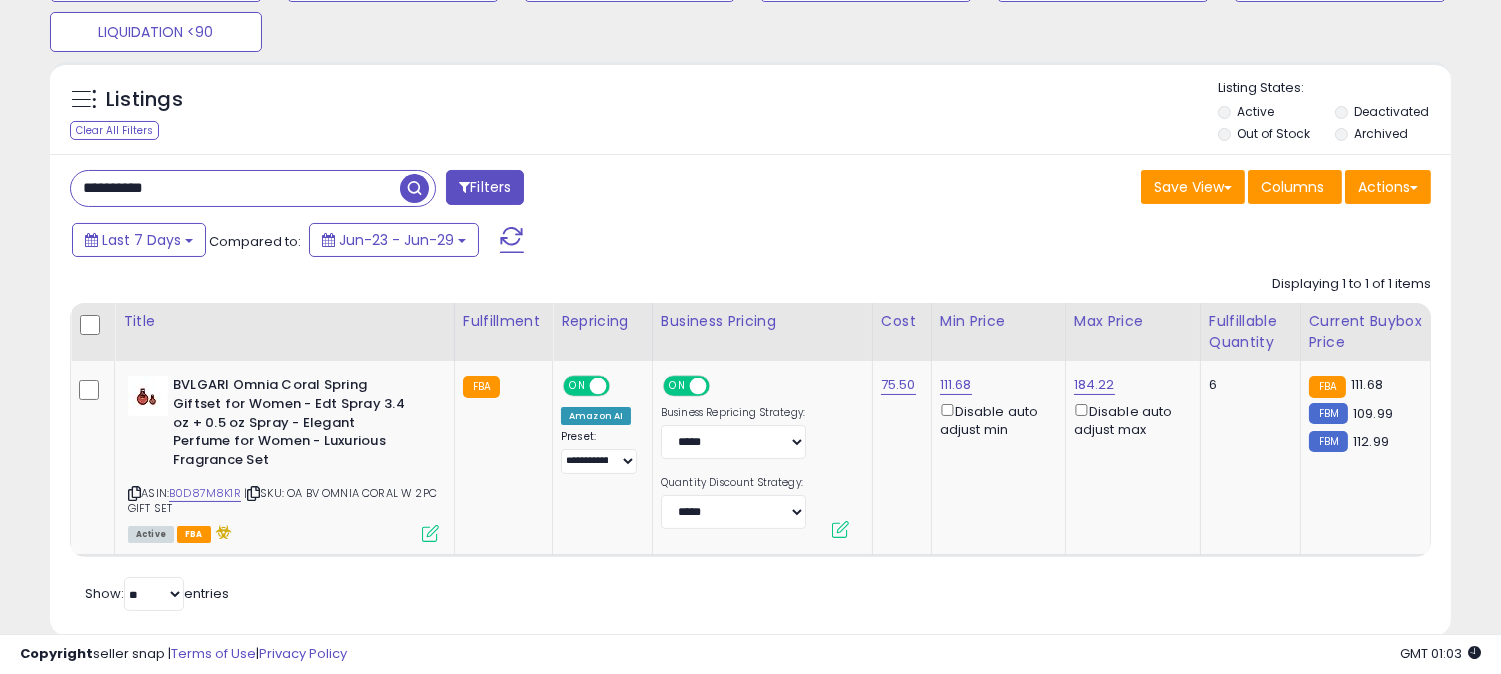 paste 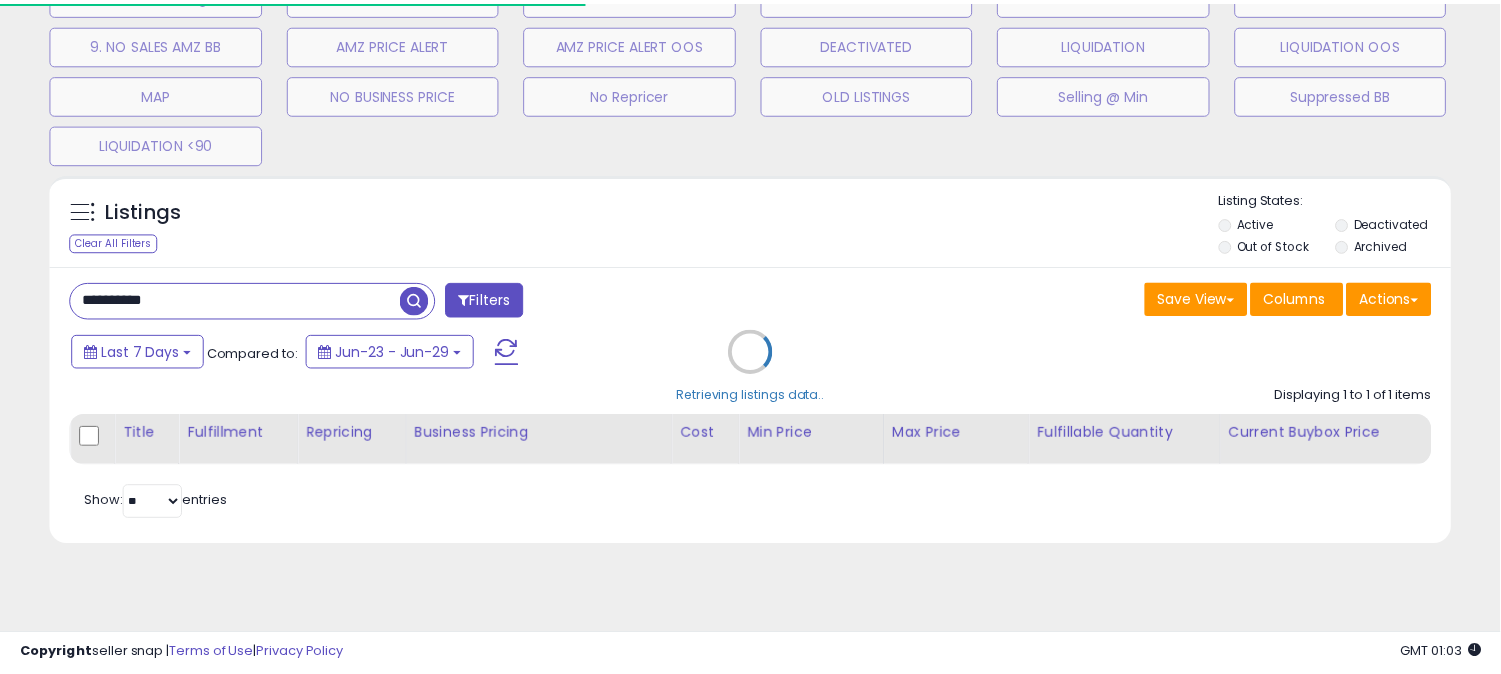 scroll, scrollTop: 333, scrollLeft: 0, axis: vertical 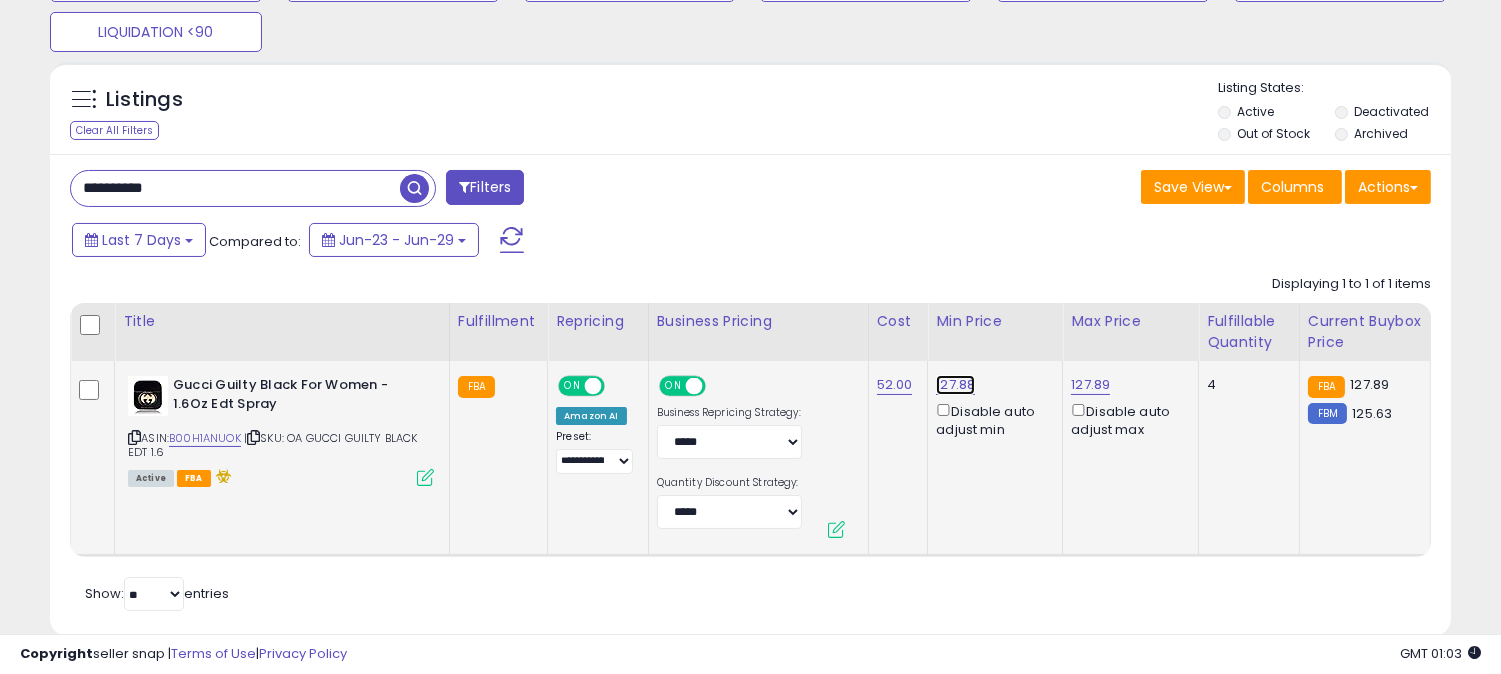 click on "127.88" at bounding box center [955, 385] 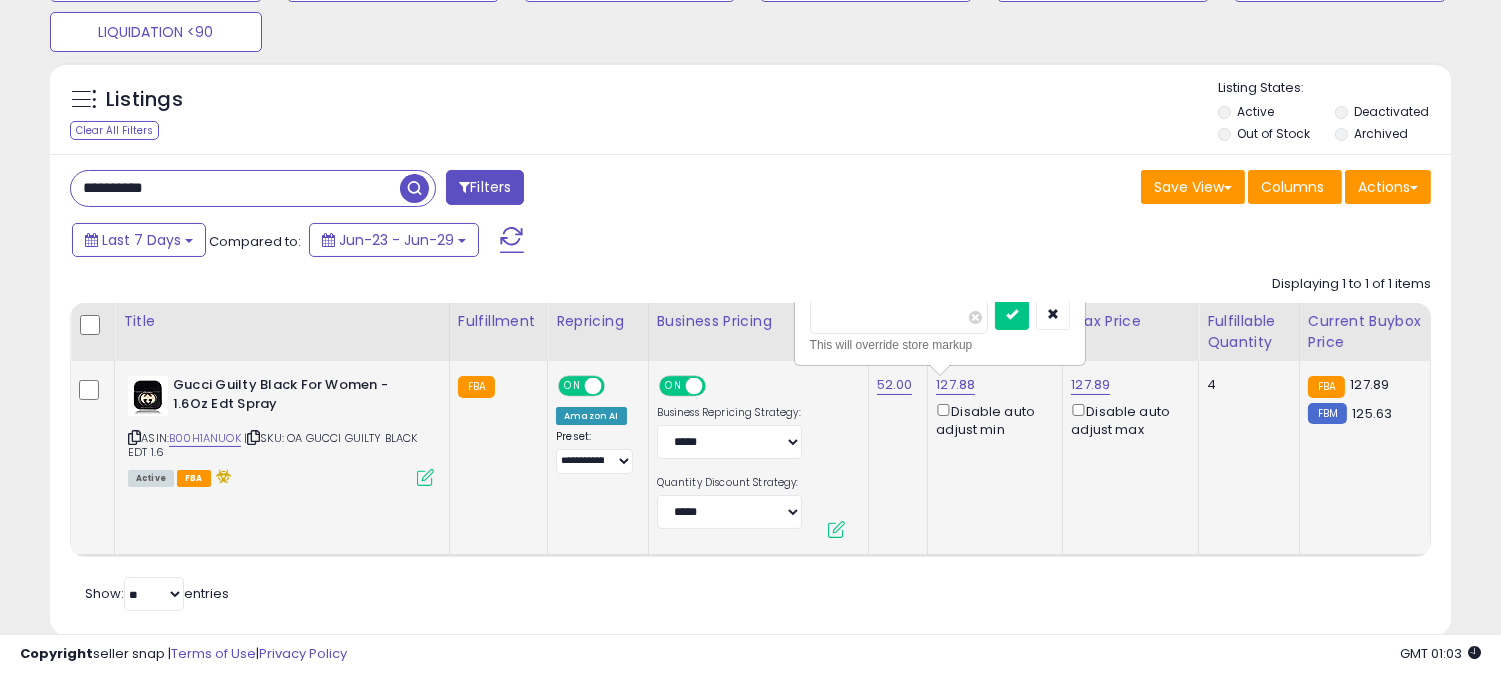 click at bounding box center [1012, 315] 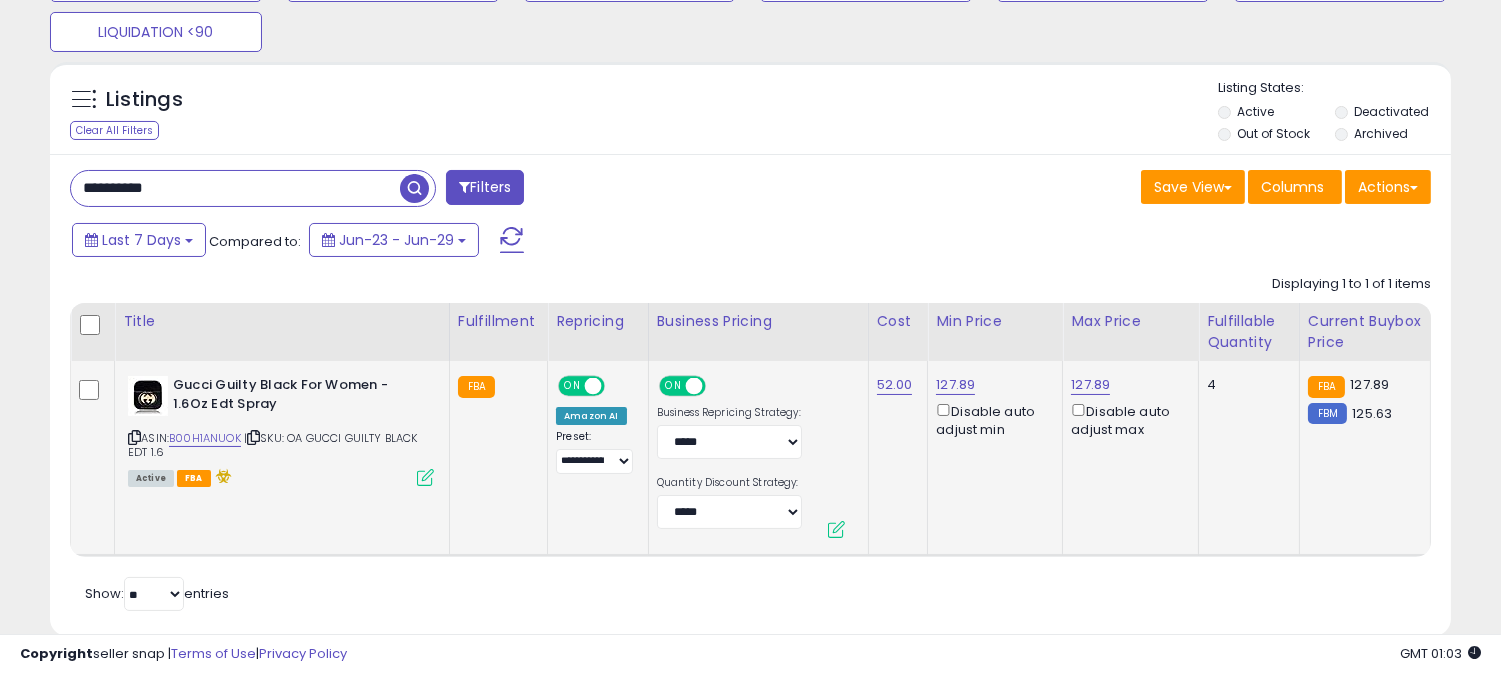 click on "**********" at bounding box center [235, 188] 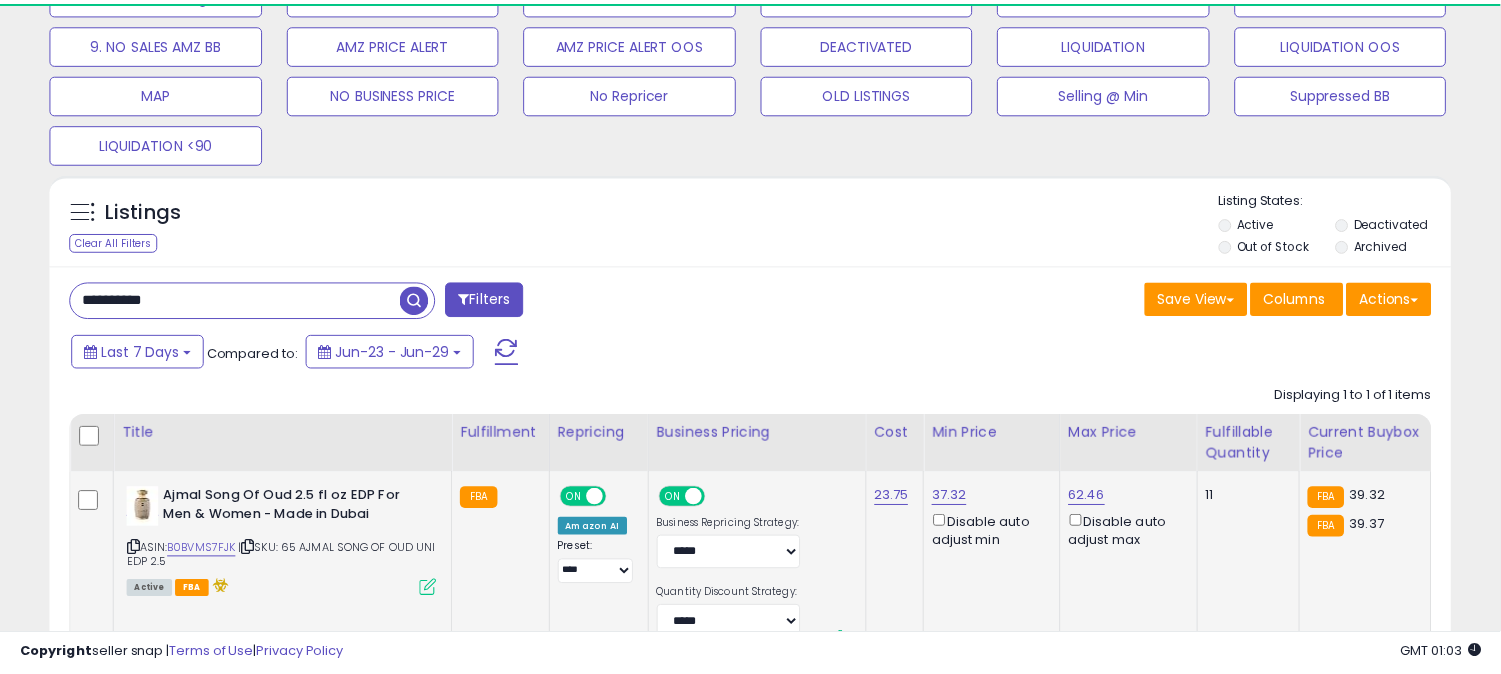 scroll, scrollTop: 333, scrollLeft: 0, axis: vertical 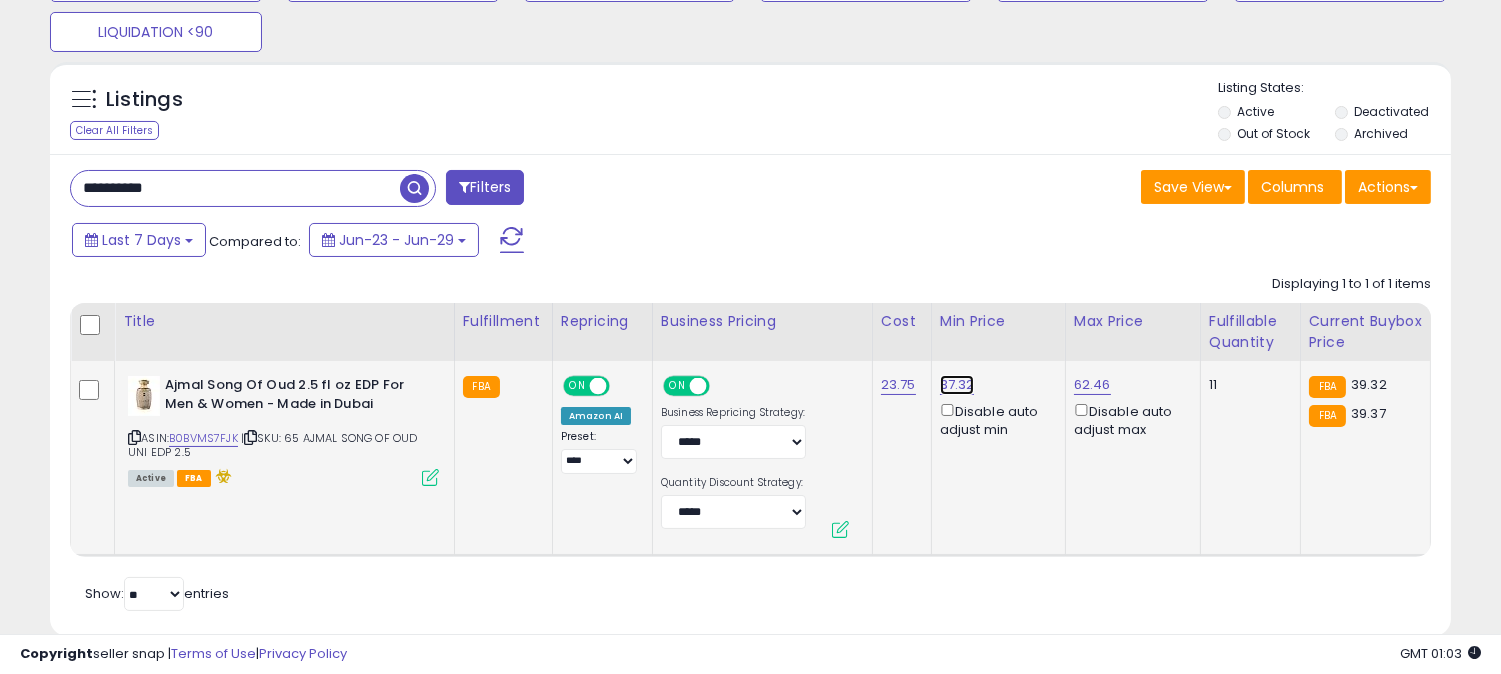 click on "37.32" at bounding box center (957, 385) 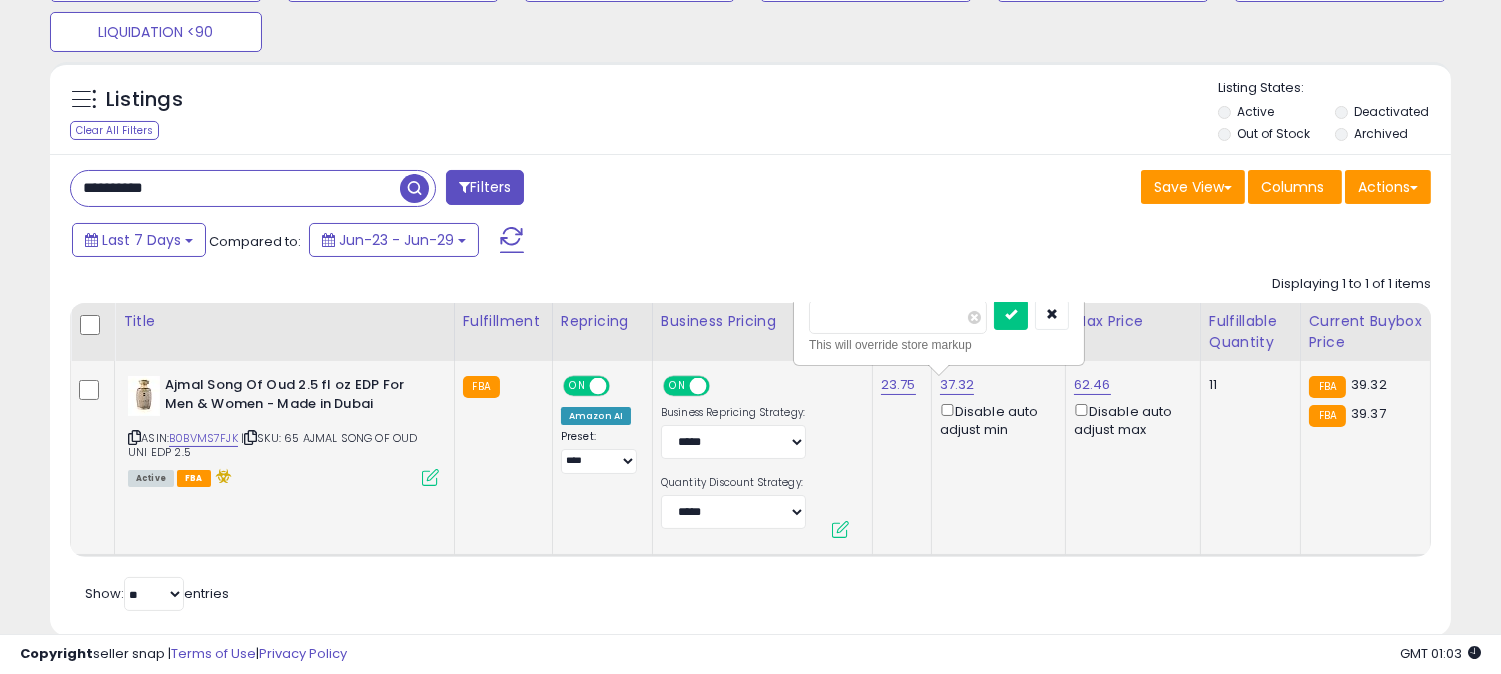 click at bounding box center [1011, 315] 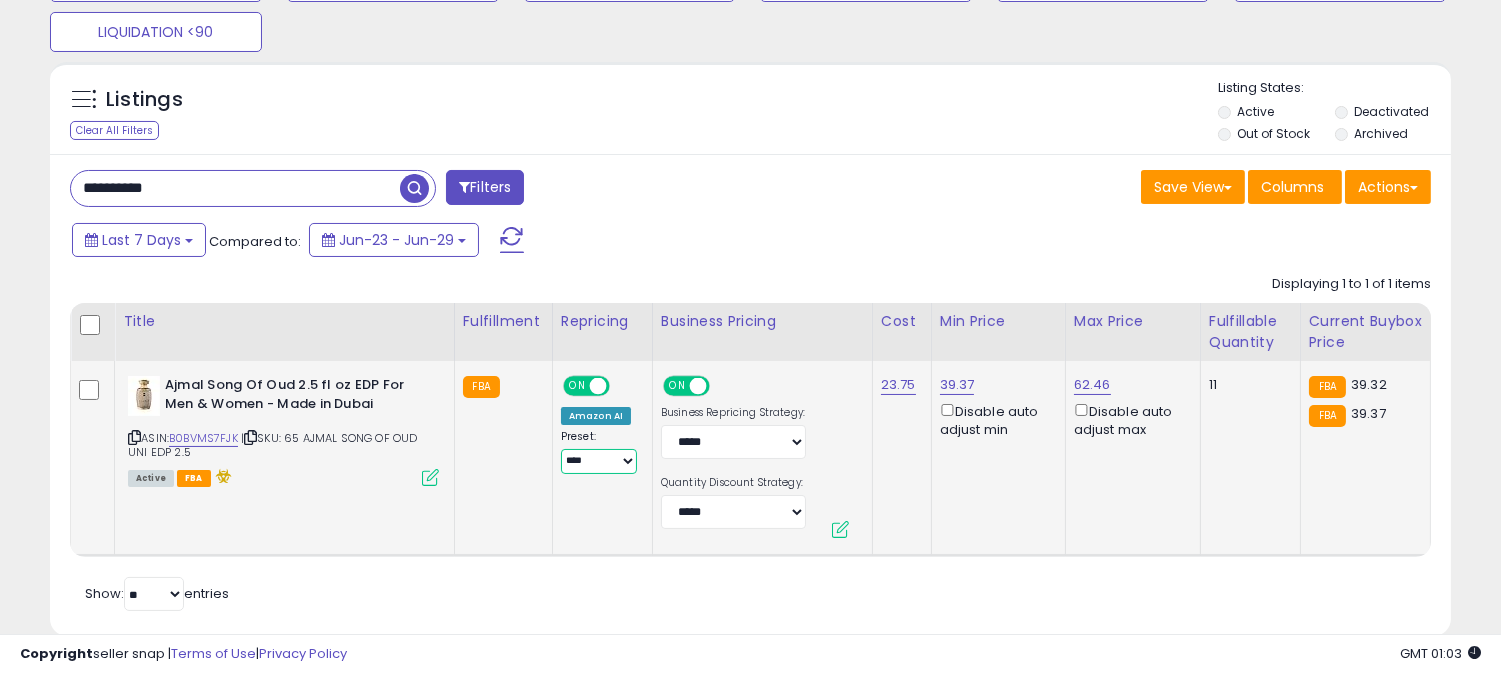 click on "**********" at bounding box center (599, 461) 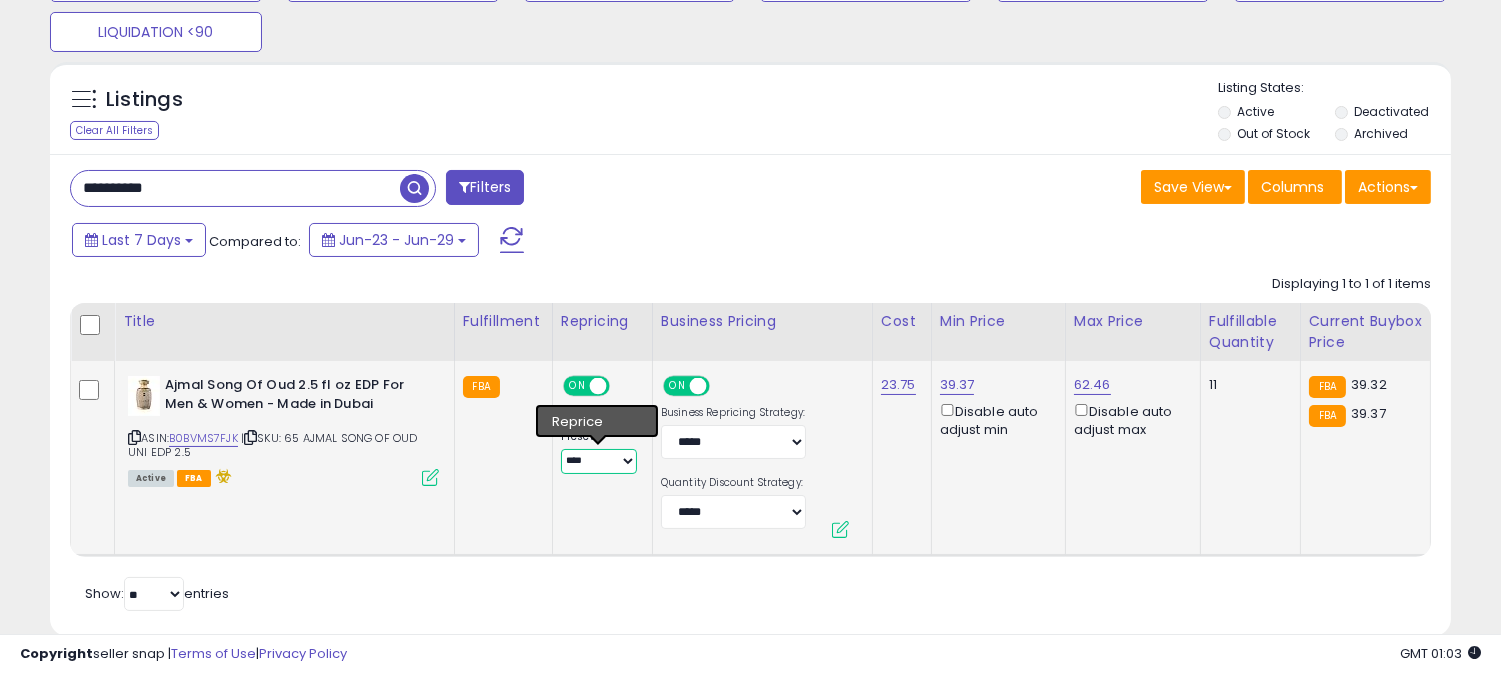 select on "**********" 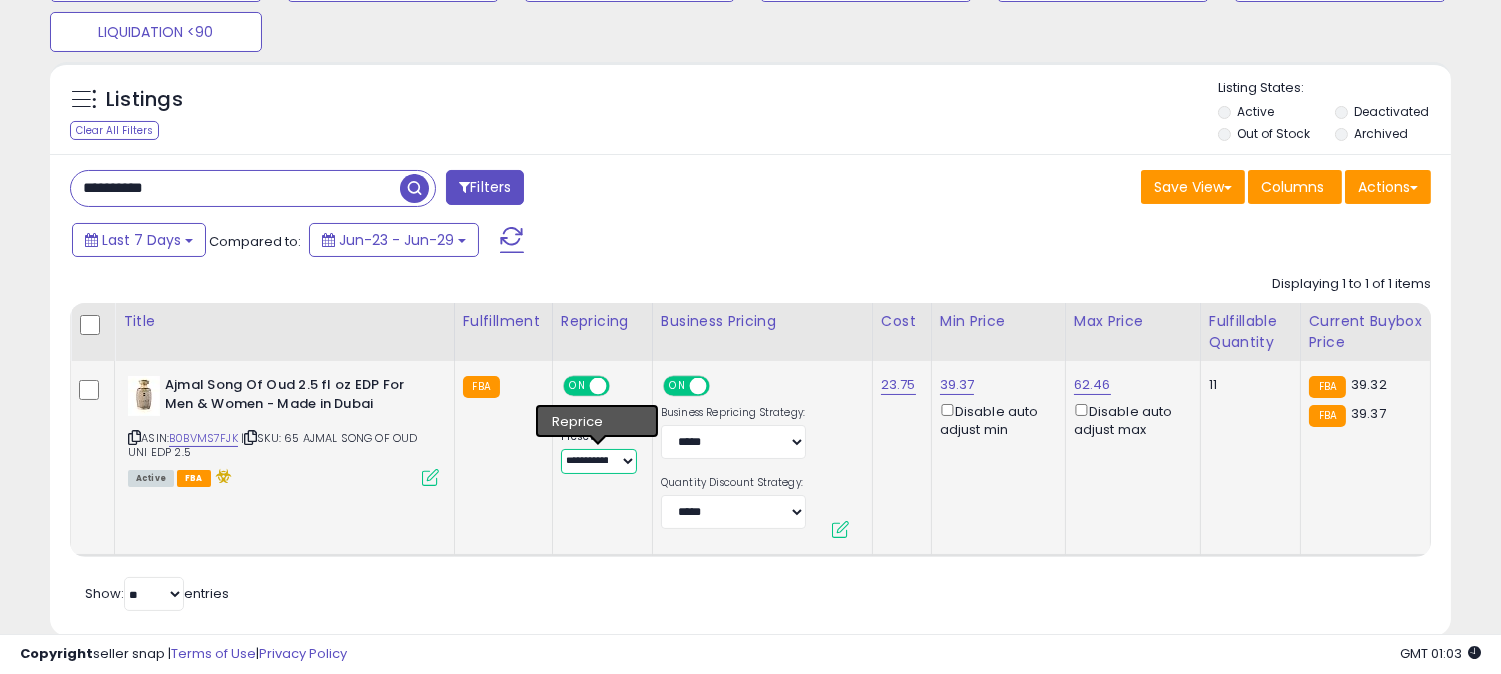 click on "**********" at bounding box center [599, 461] 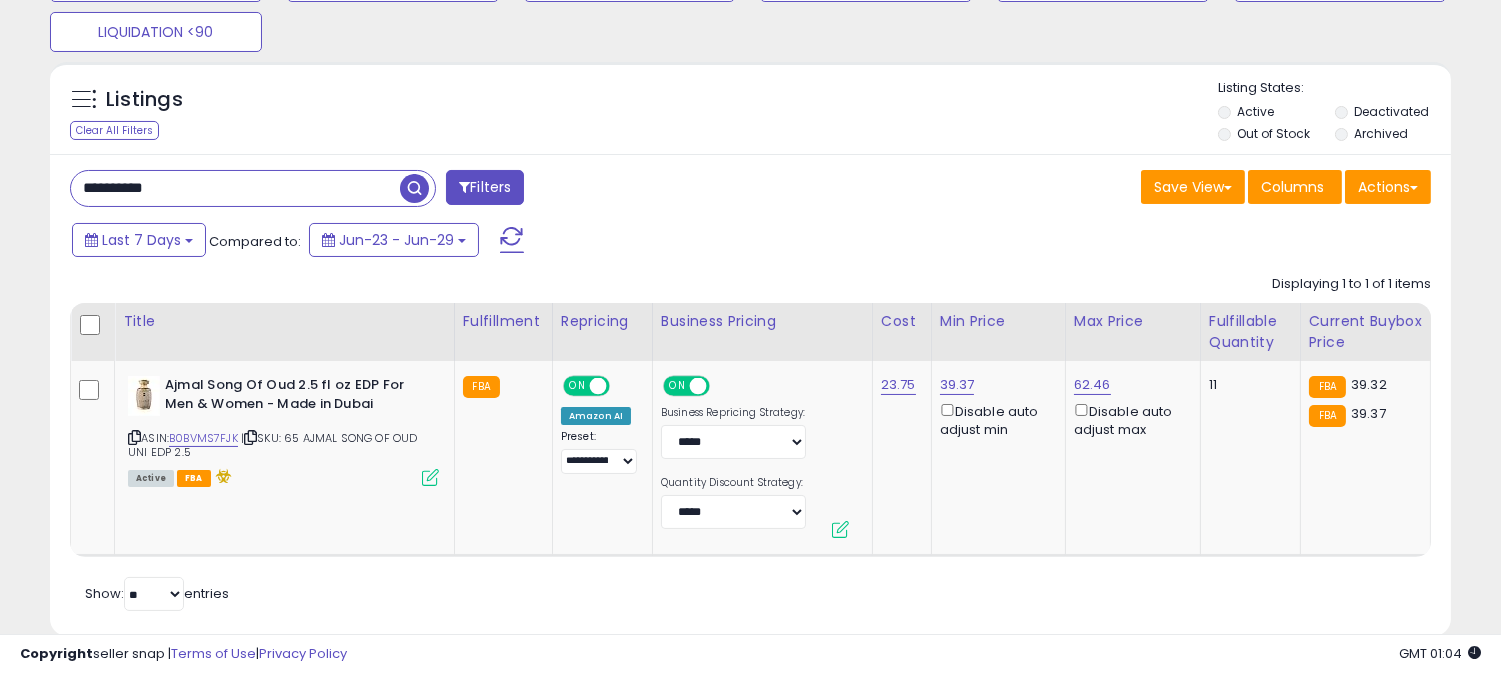 click on "**********" at bounding box center [235, 188] 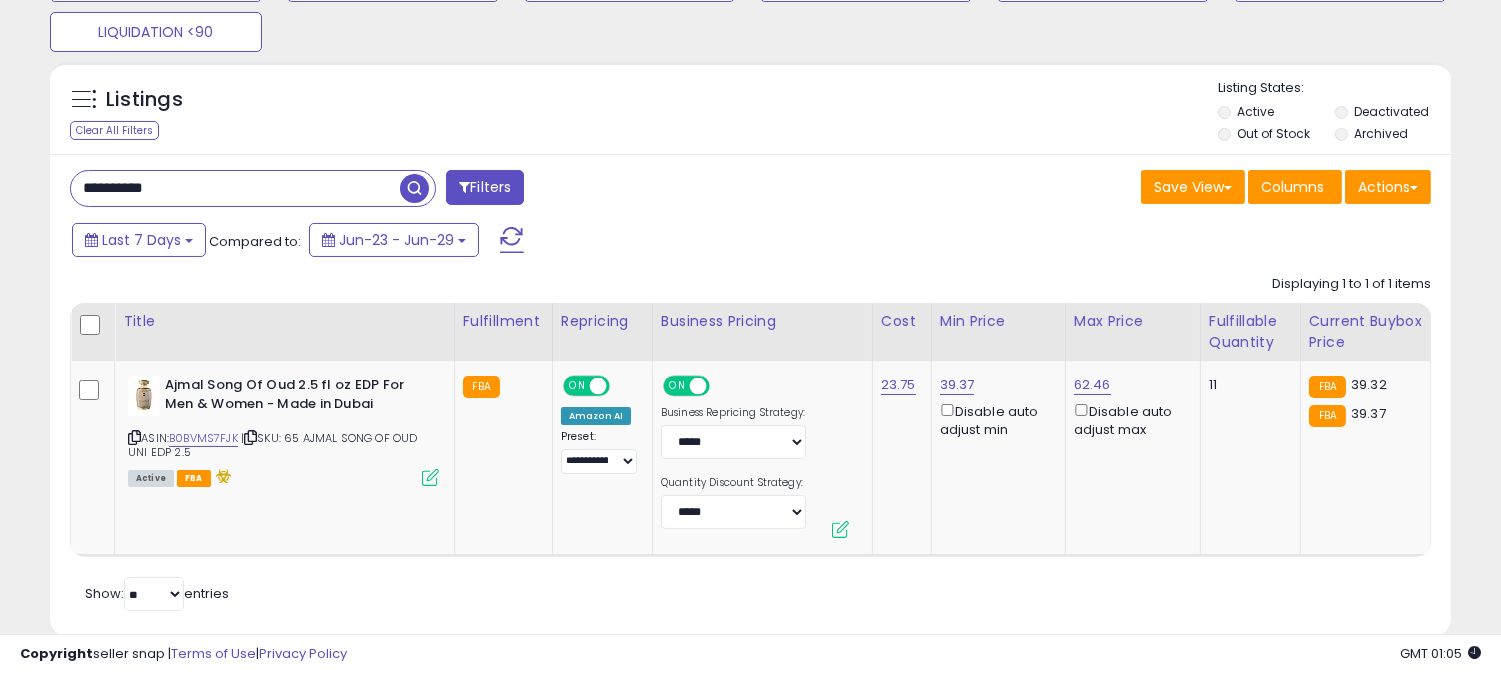 paste 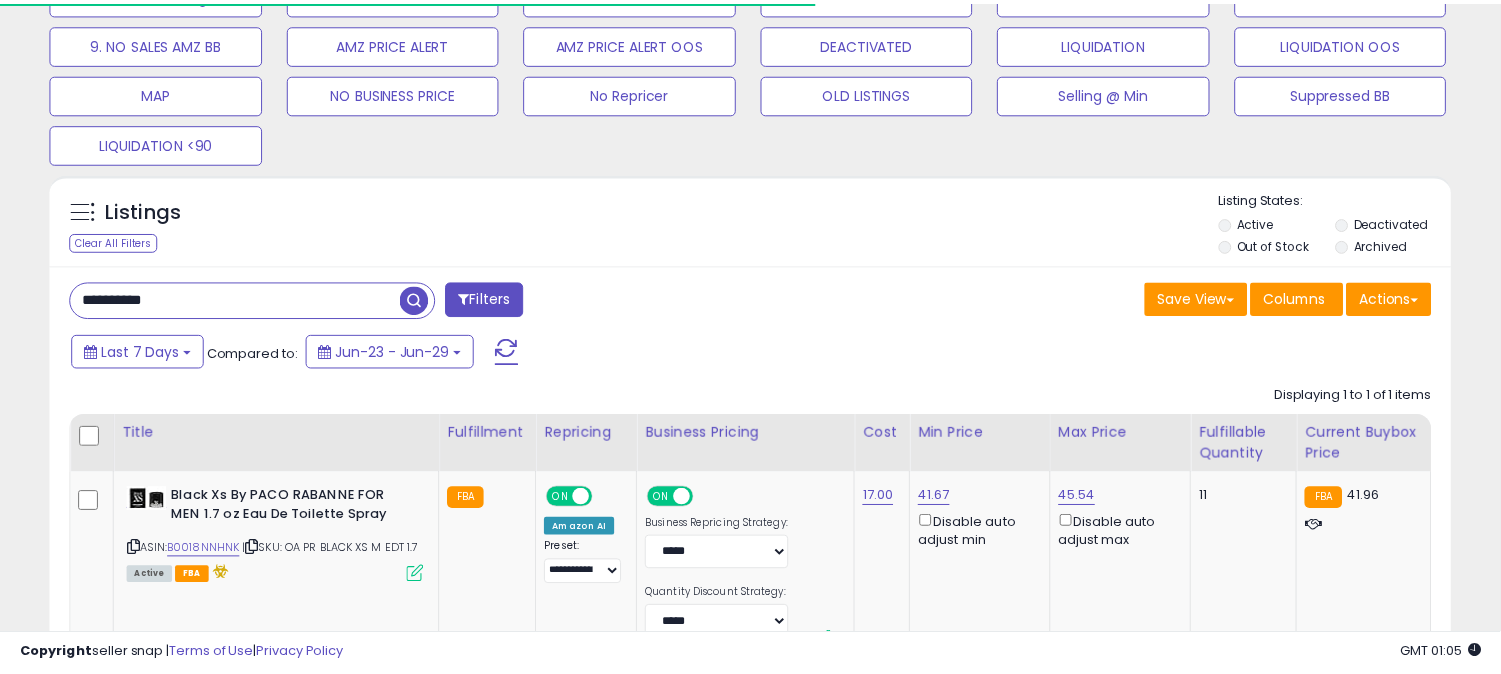 scroll, scrollTop: 333, scrollLeft: 0, axis: vertical 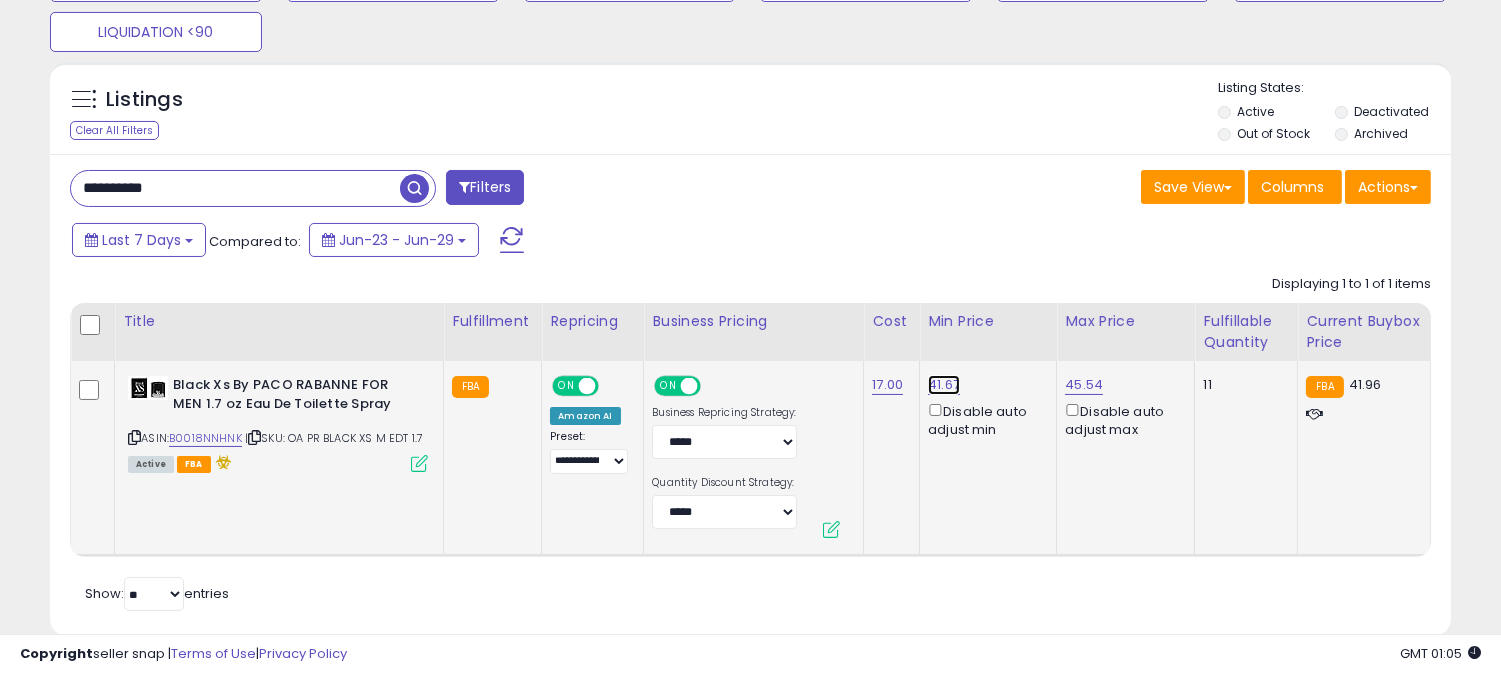 click on "41.67" at bounding box center [944, 385] 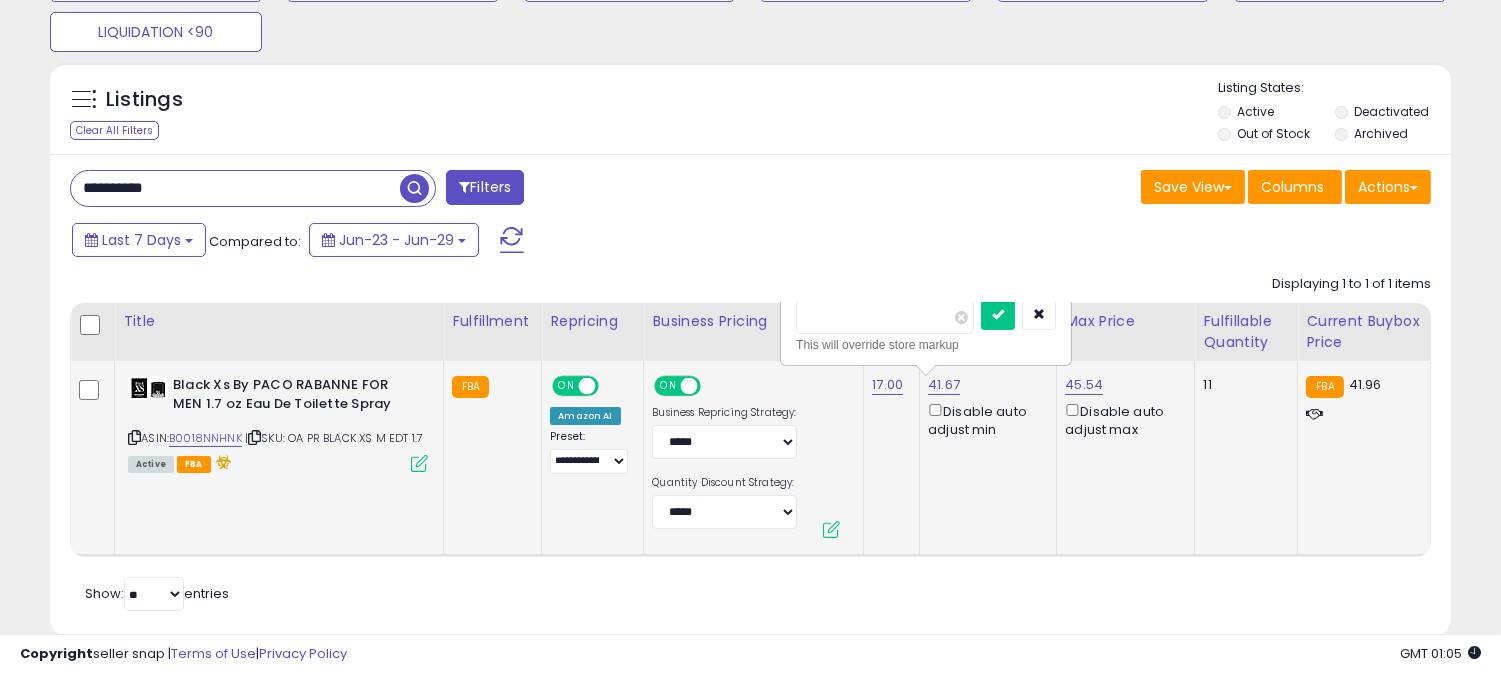 click at bounding box center [998, 315] 